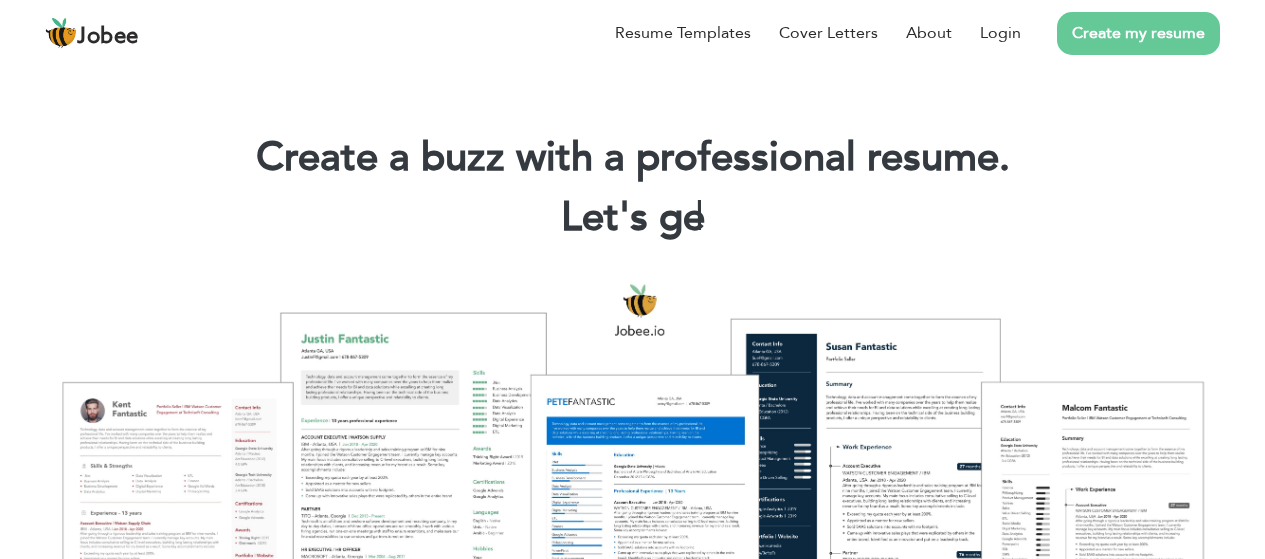 scroll, scrollTop: 0, scrollLeft: 0, axis: both 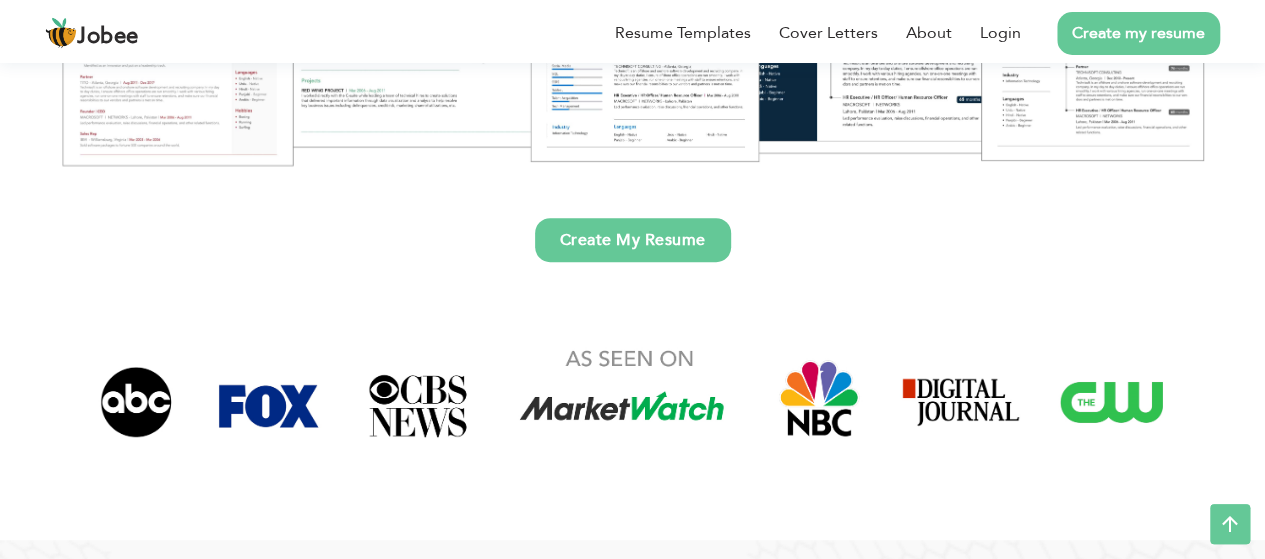click on "Create my resume" at bounding box center [1138, 33] 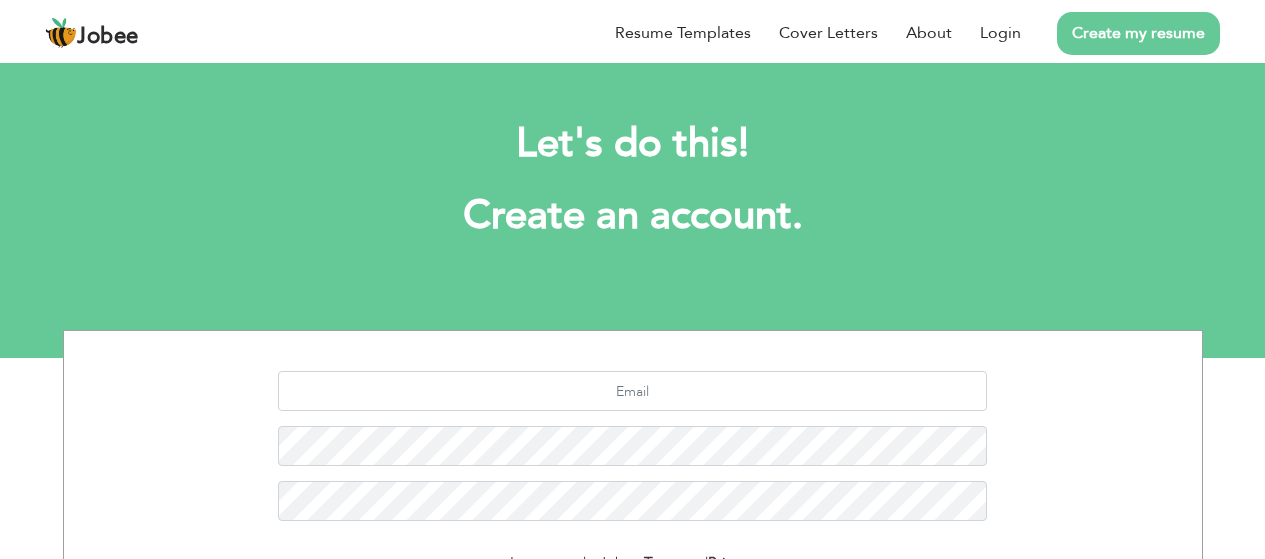 scroll, scrollTop: 0, scrollLeft: 0, axis: both 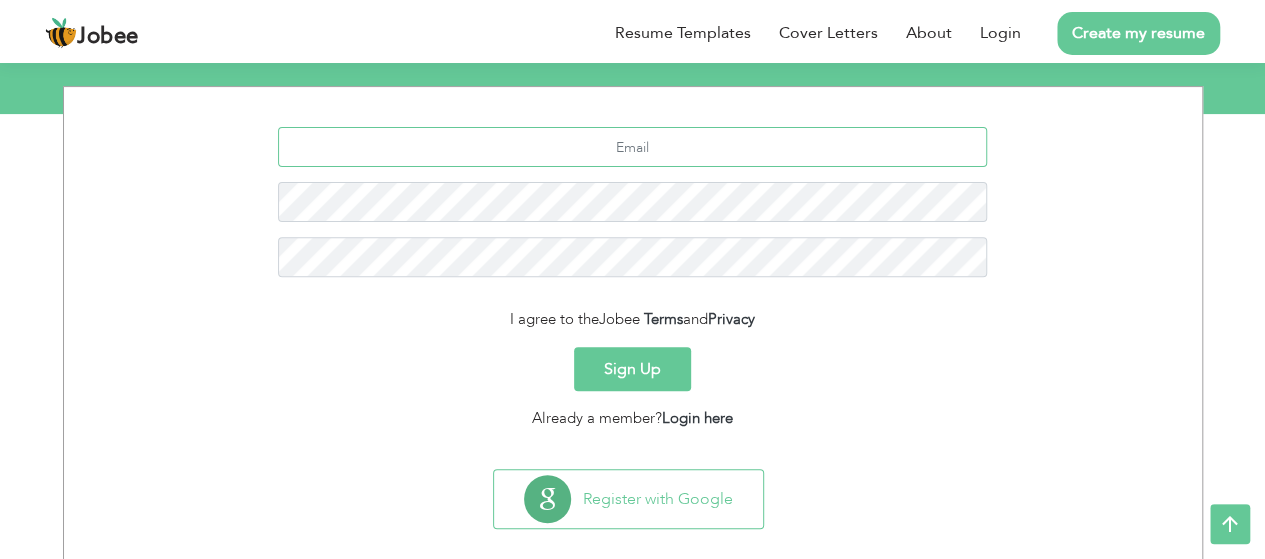 click at bounding box center [632, 147] 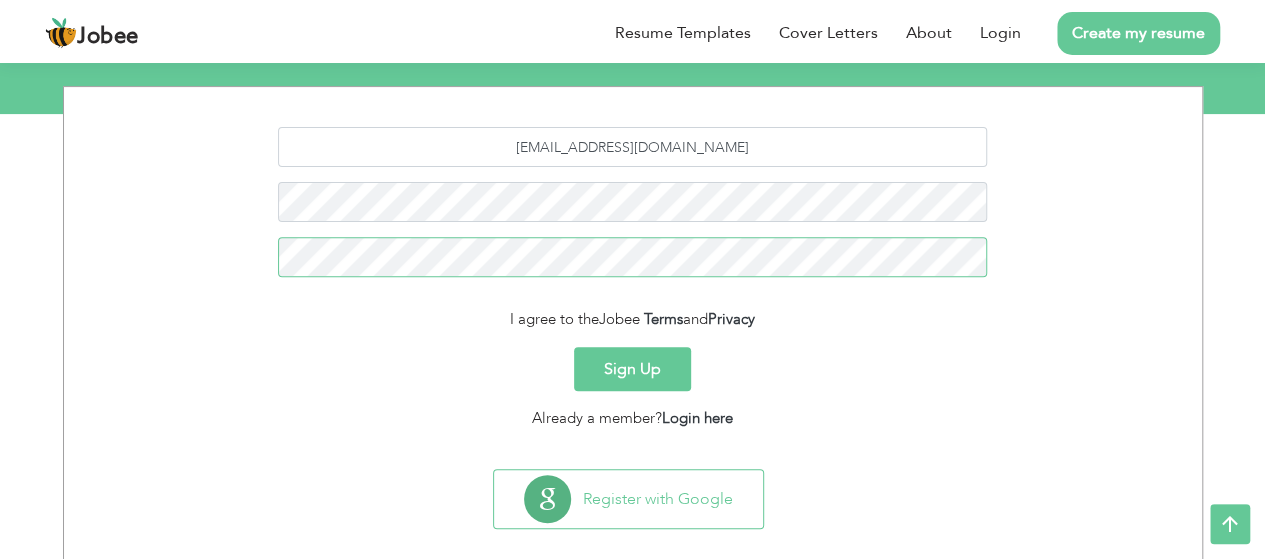 click on "Sign Up" at bounding box center (632, 369) 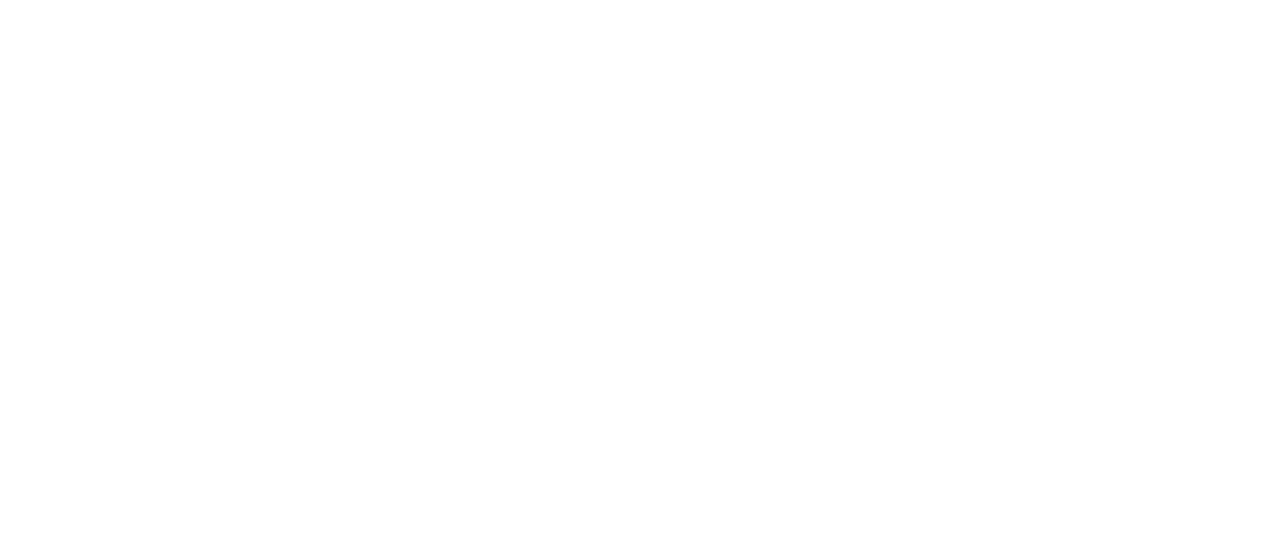 scroll, scrollTop: 0, scrollLeft: 0, axis: both 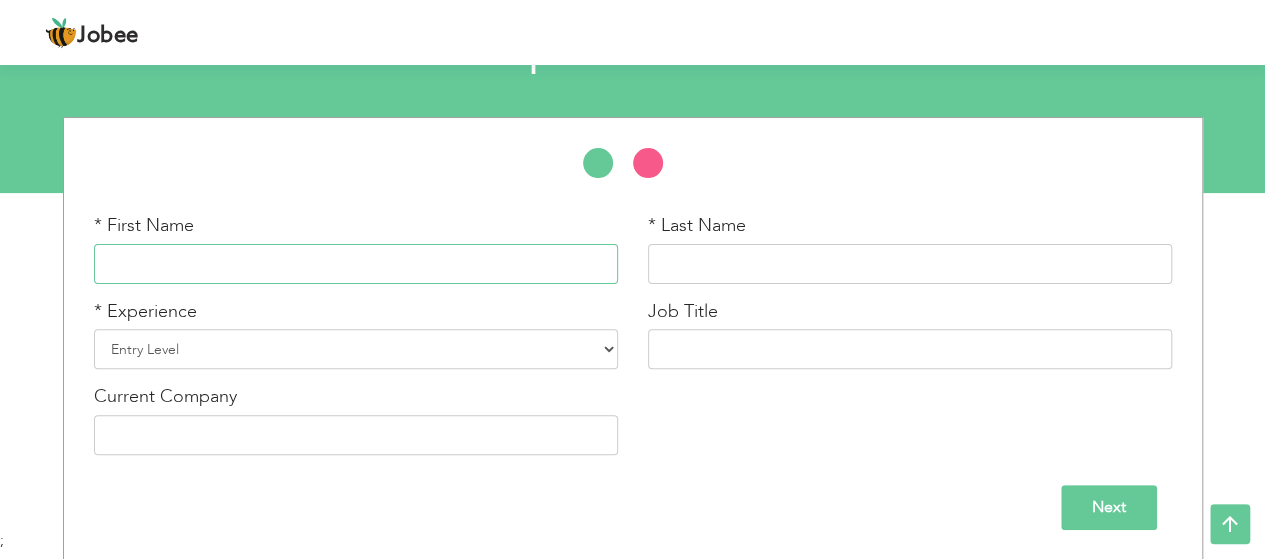 click at bounding box center [356, 264] 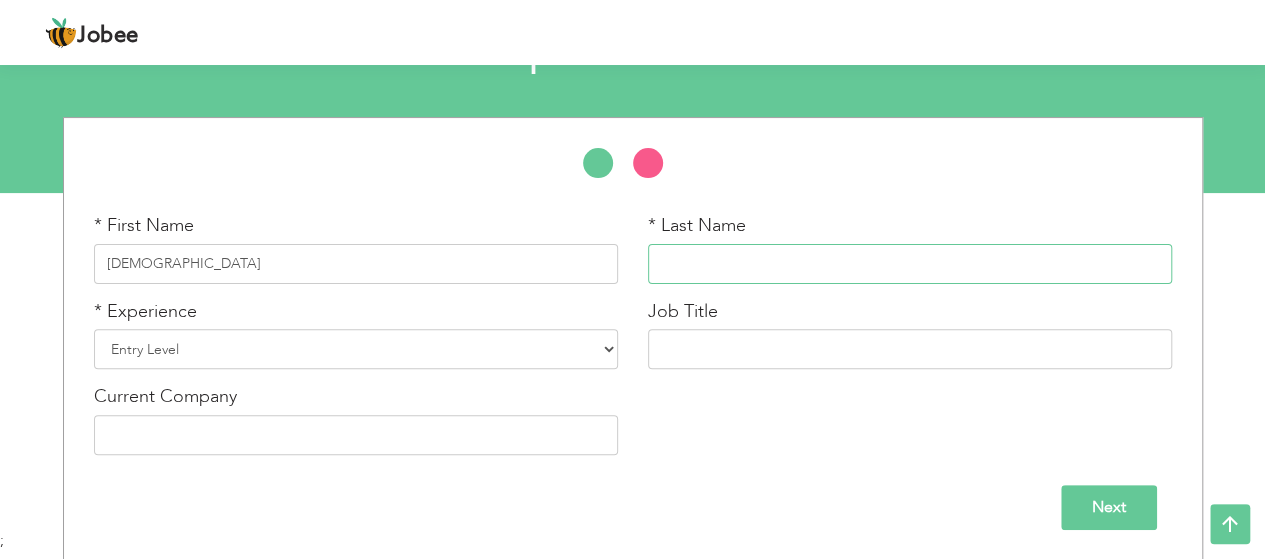 type on "Noman" 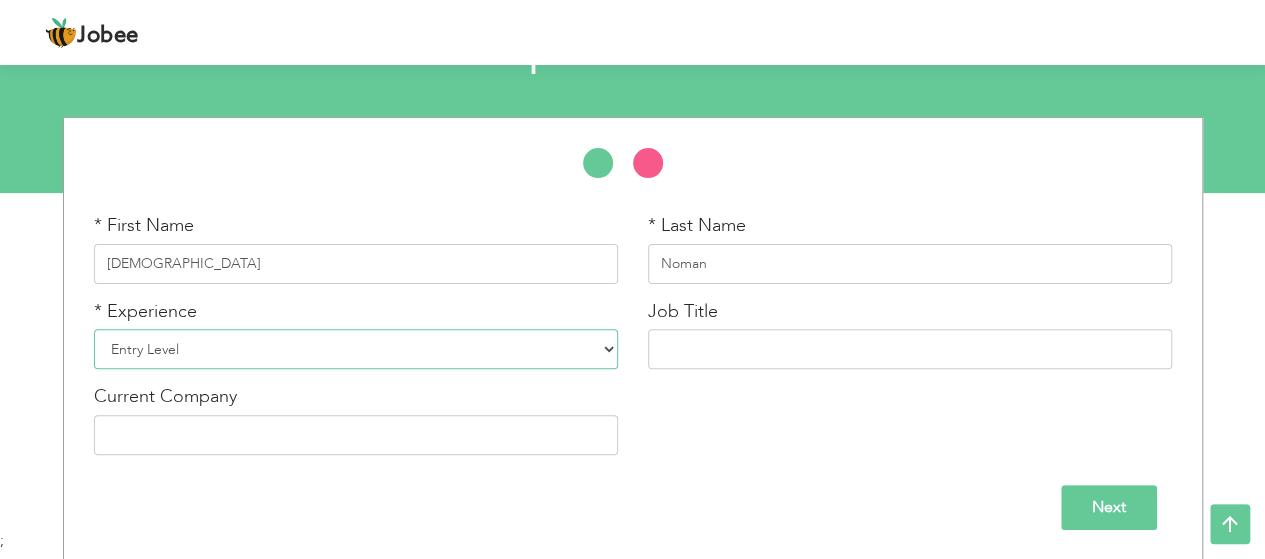 click on "Entry Level
Less than 1 Year
1 Year
2 Years
3 Years
4 Years
5 Years
6 Years
7 Years
8 Years
9 Years
10 Years
11 Years
12 Years
13 Years
14 Years
15 Years
16 Years
17 Years
18 Years
19 Years
20 Years
21 Years
22 Years
23 Years
24 Years
25 Years
26 Years
27 Years
28 Years
29 Years
30 Years
31 Years
32 Years
33 Years
34 Years
35 Years
More than 35 Years" at bounding box center [356, 349] 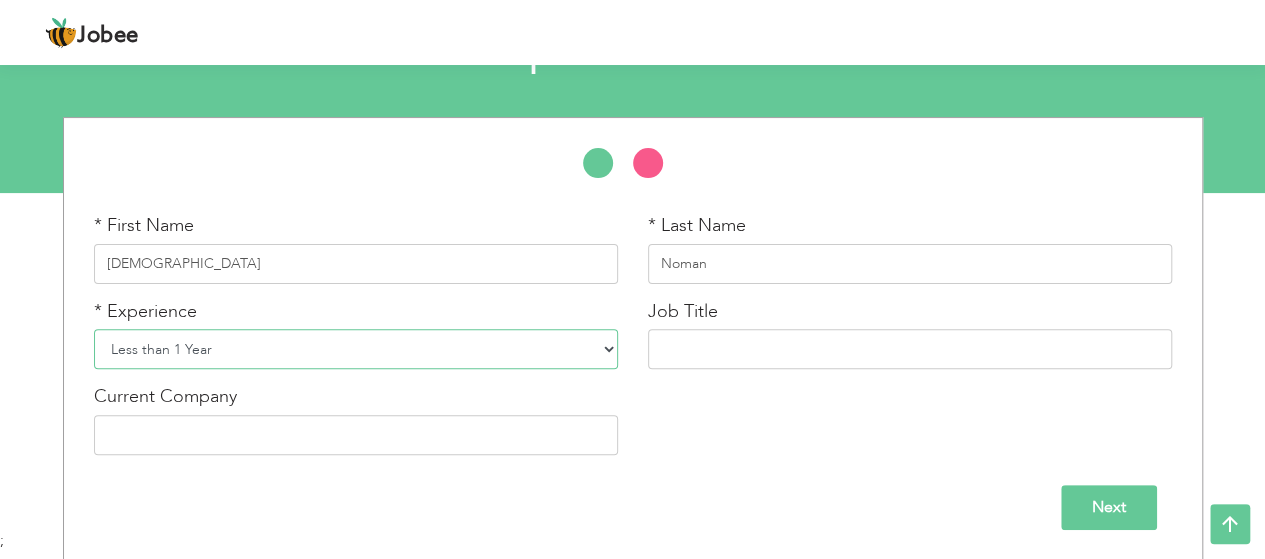click on "Entry Level
Less than 1 Year
1 Year
2 Years
3 Years
4 Years
5 Years
6 Years
7 Years
8 Years
9 Years
10 Years
11 Years
12 Years
13 Years
14 Years
15 Years
16 Years
17 Years
18 Years
19 Years
20 Years
21 Years
22 Years
23 Years
24 Years
25 Years
26 Years
27 Years
28 Years
29 Years
30 Years
31 Years
32 Years
33 Years
34 Years
35 Years
More than 35 Years" at bounding box center [356, 349] 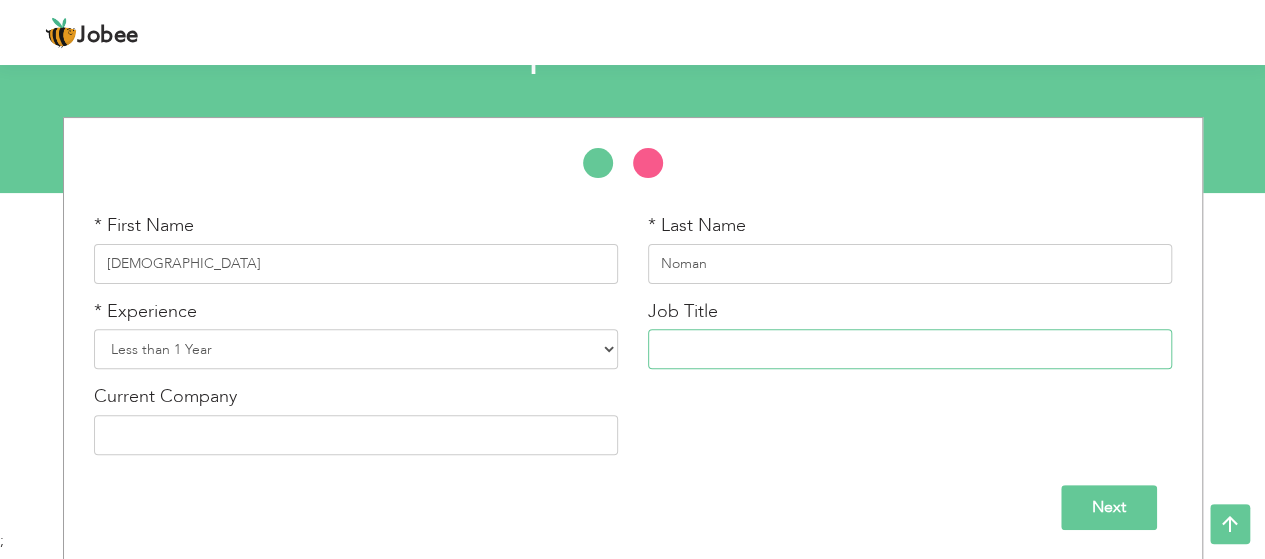 click at bounding box center [910, 349] 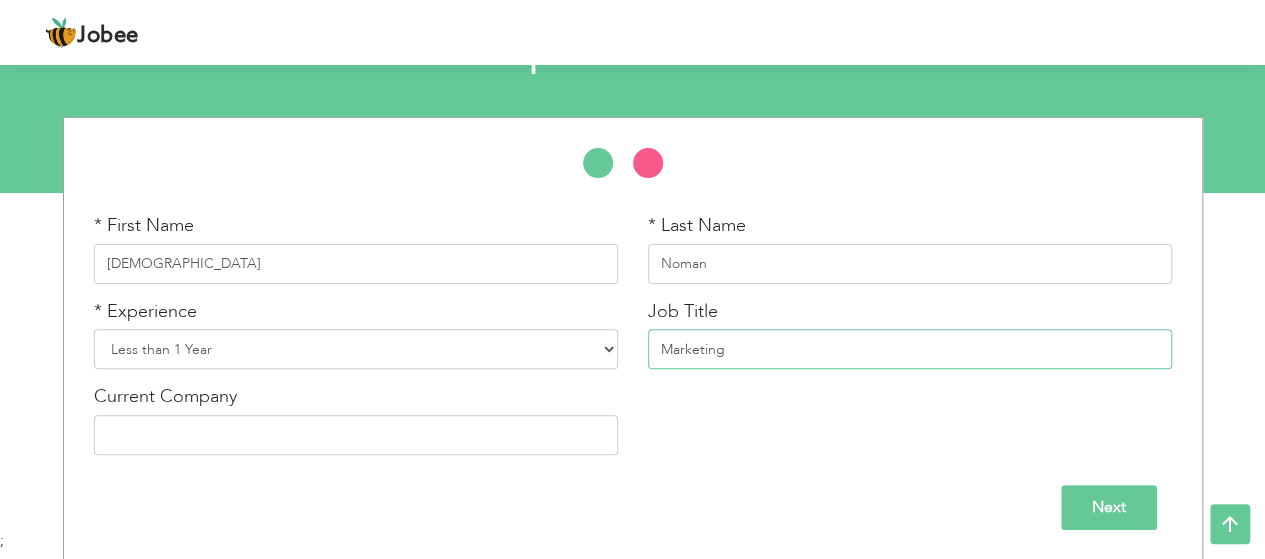 type on "Marketing" 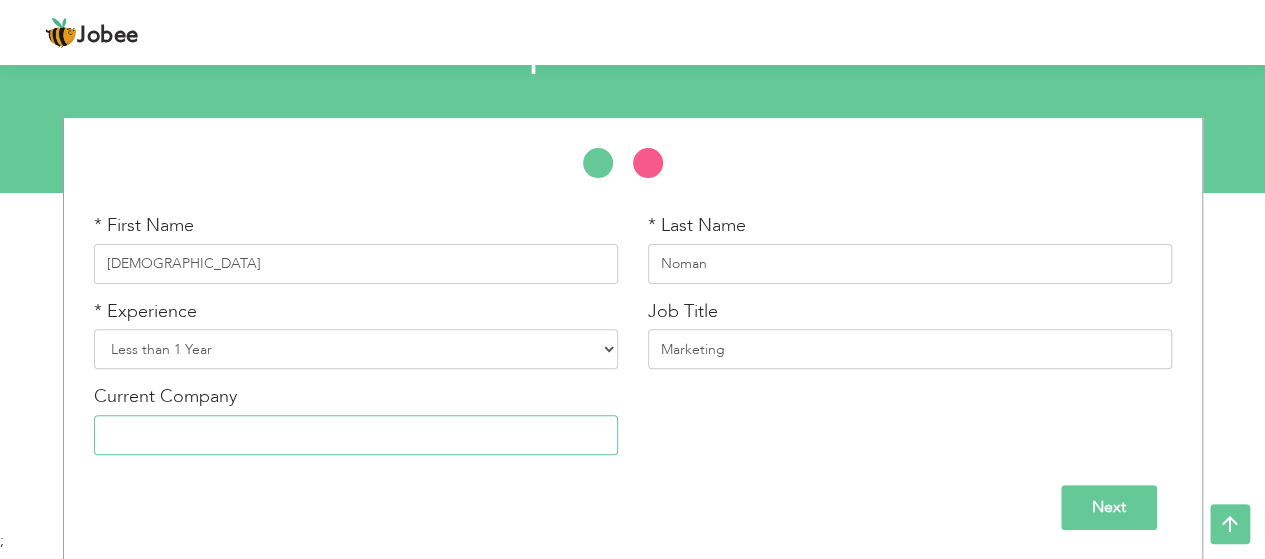 click at bounding box center (356, 435) 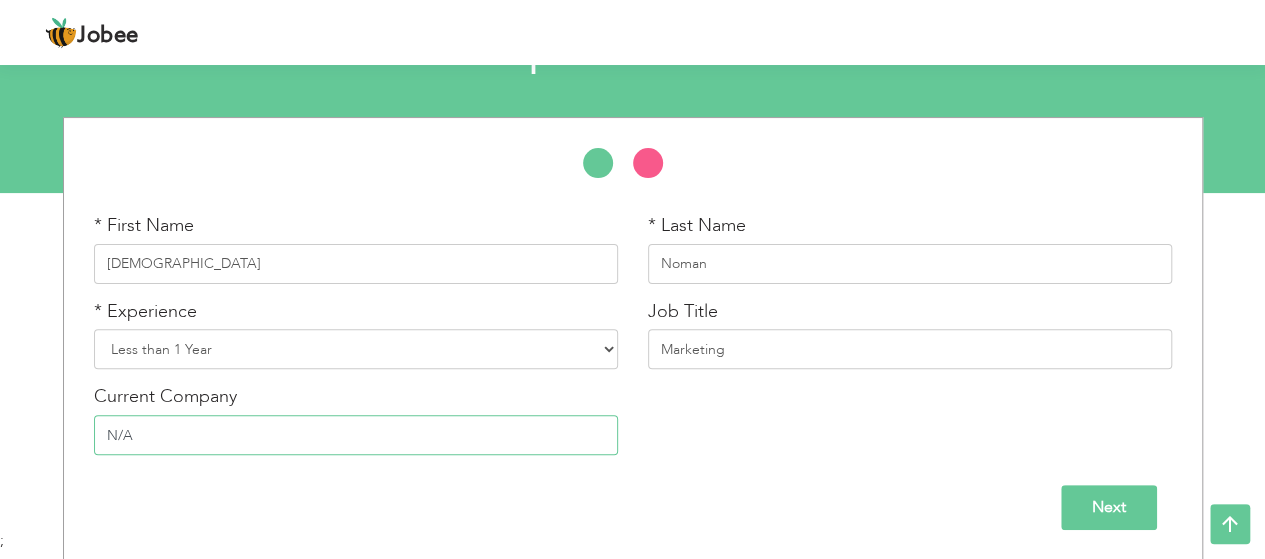 type on "N/A" 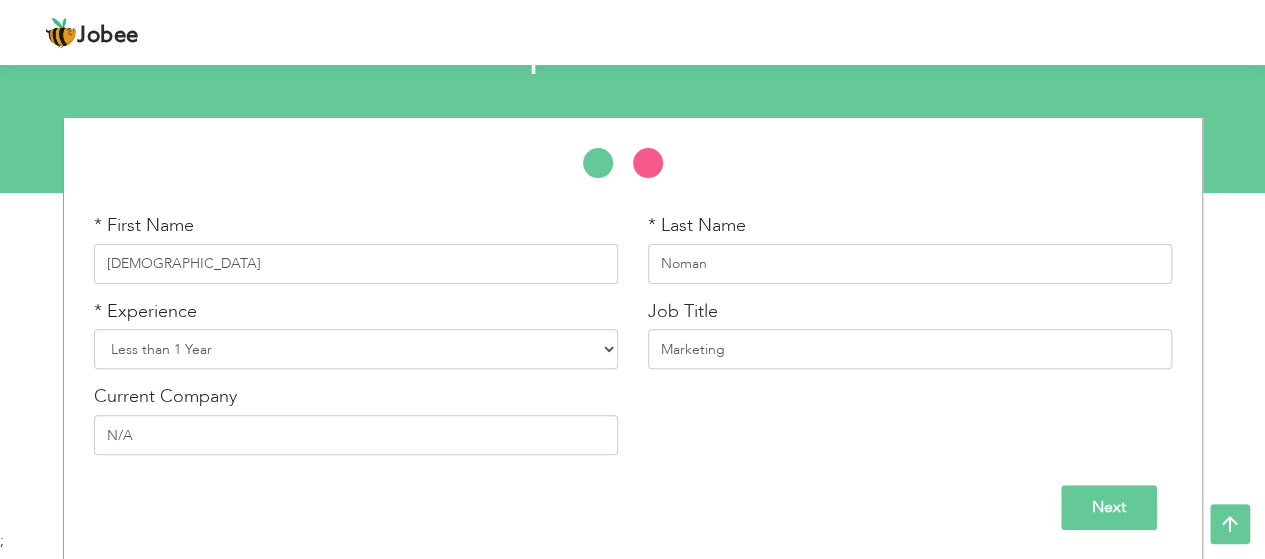 click on "* First Name
[DEMOGRAPHIC_DATA]
* Last Name
Noman
* Experience
Entry Level
Less than 1 Year
1 Year
2 Years
3 Years
4 Years
5 Years
6 Years
7 Years
8 Years
9 Years
10 Years
11 Years
12 Years
13 Years
14 Years
15 Years
16 Years
17 Years
18 Years
19 Years
20 Years
21 Years
22 Years
23 Years
24 Years
25 Years
26 Years
27 Years
28 Years
29 Years
30 Years
31 Years
32 Years
33 Years
34 Years
35 Years
Job Title" at bounding box center (633, 341) 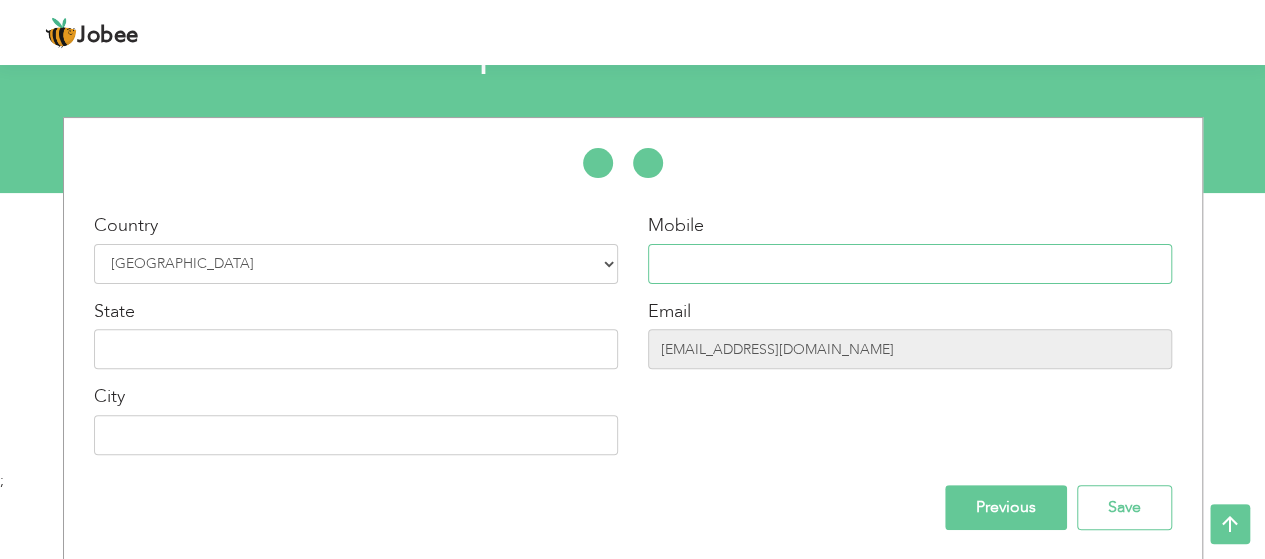 click at bounding box center (910, 264) 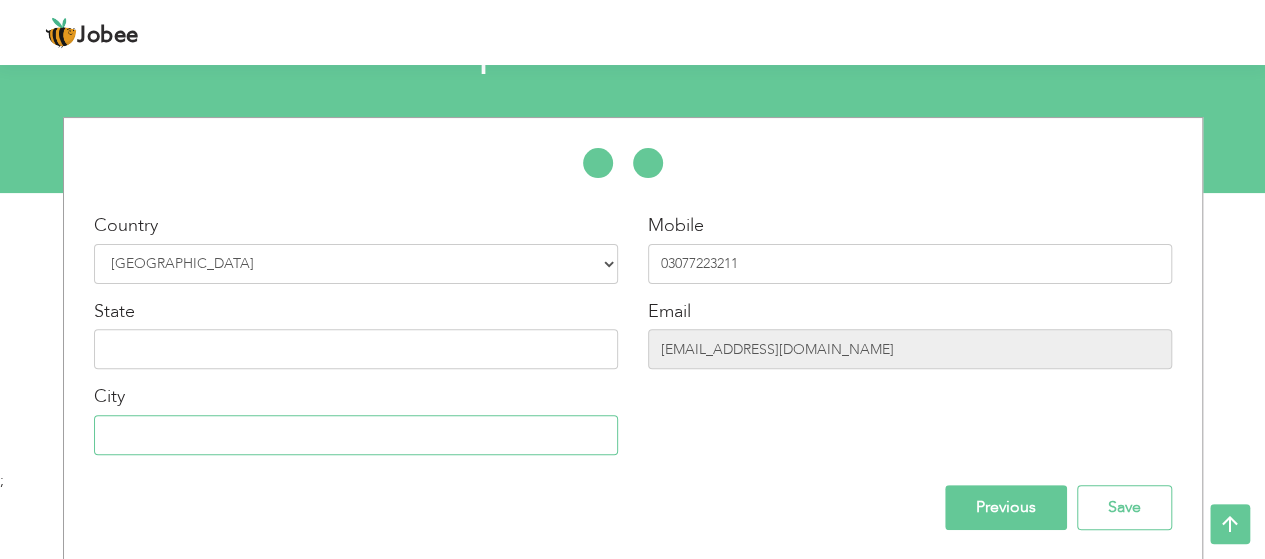 type on "[GEOGRAPHIC_DATA]" 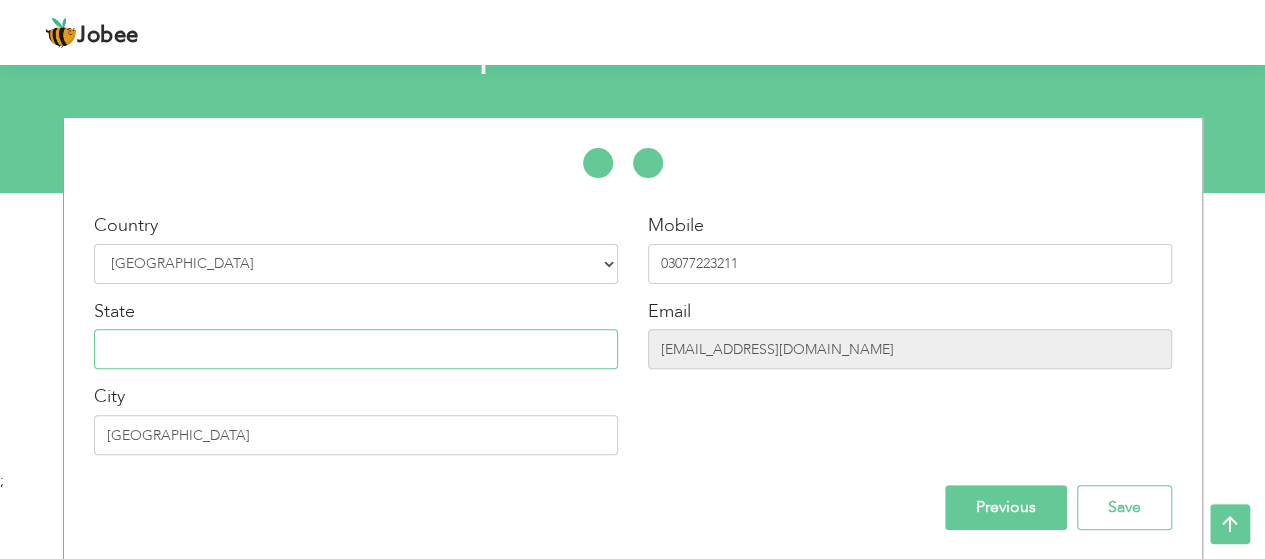 click at bounding box center (356, 349) 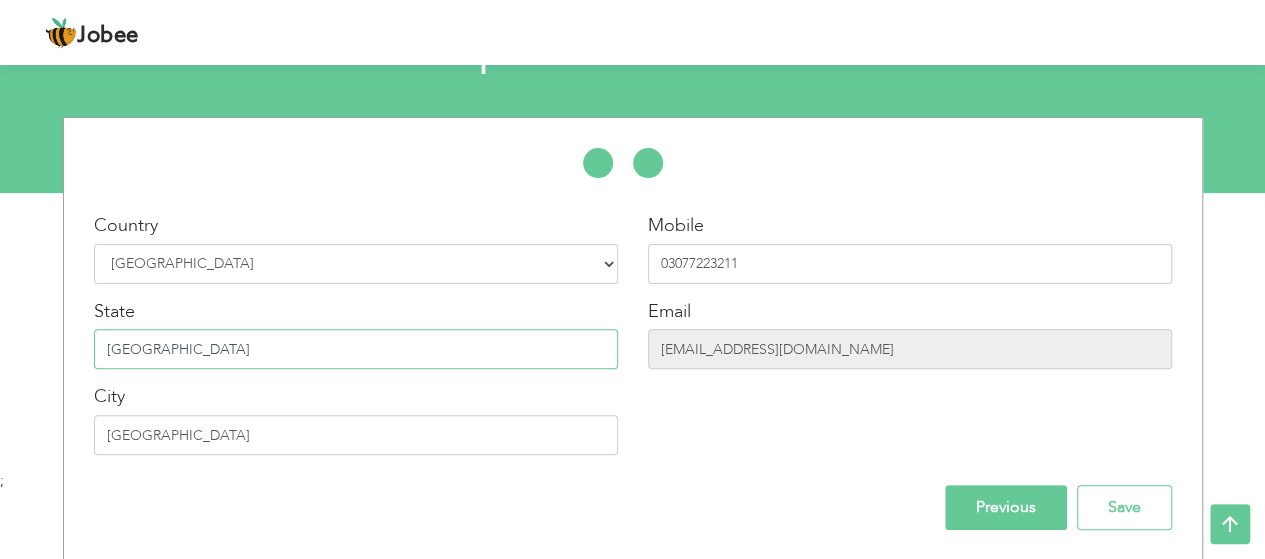 type on "[GEOGRAPHIC_DATA]" 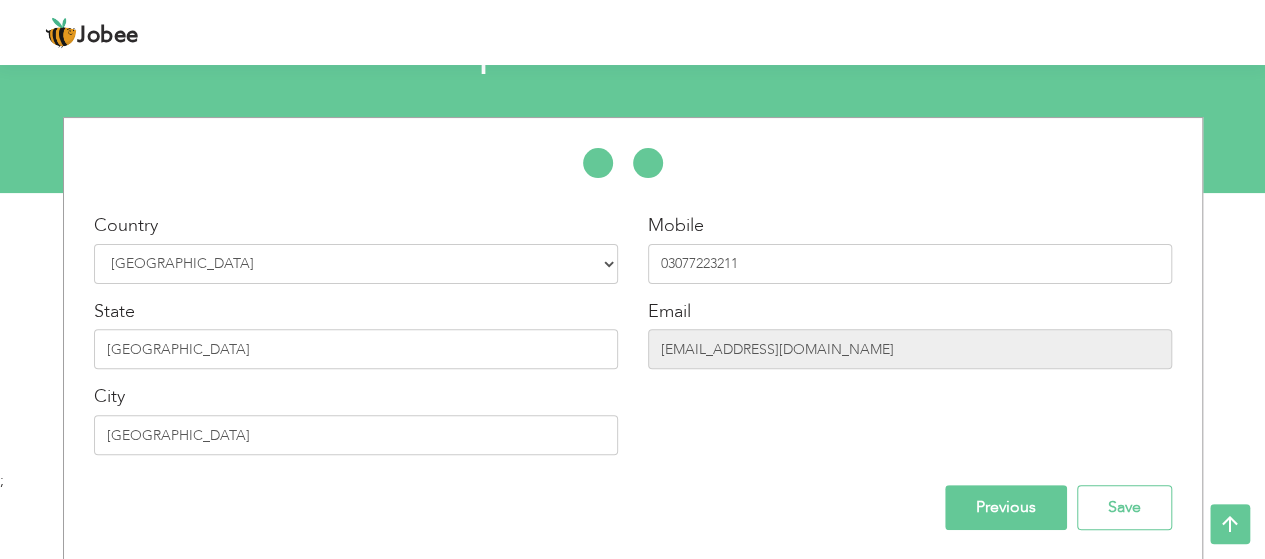 click on "Mobile
03077223211
Email
[EMAIL_ADDRESS][DOMAIN_NAME]" at bounding box center [910, 341] 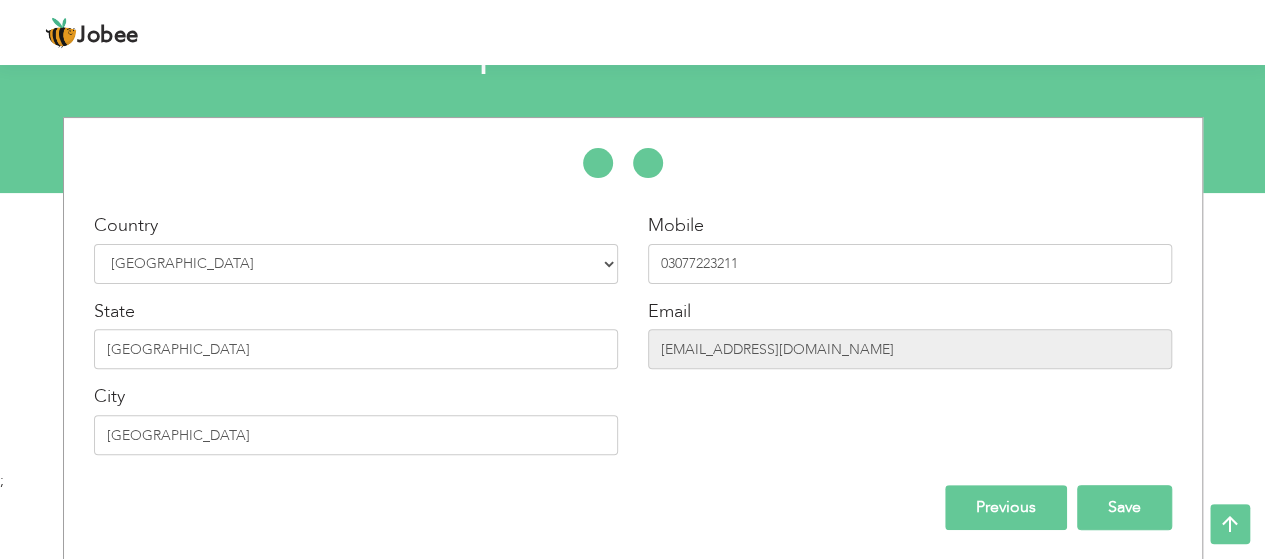 click on "Save" at bounding box center (1124, 507) 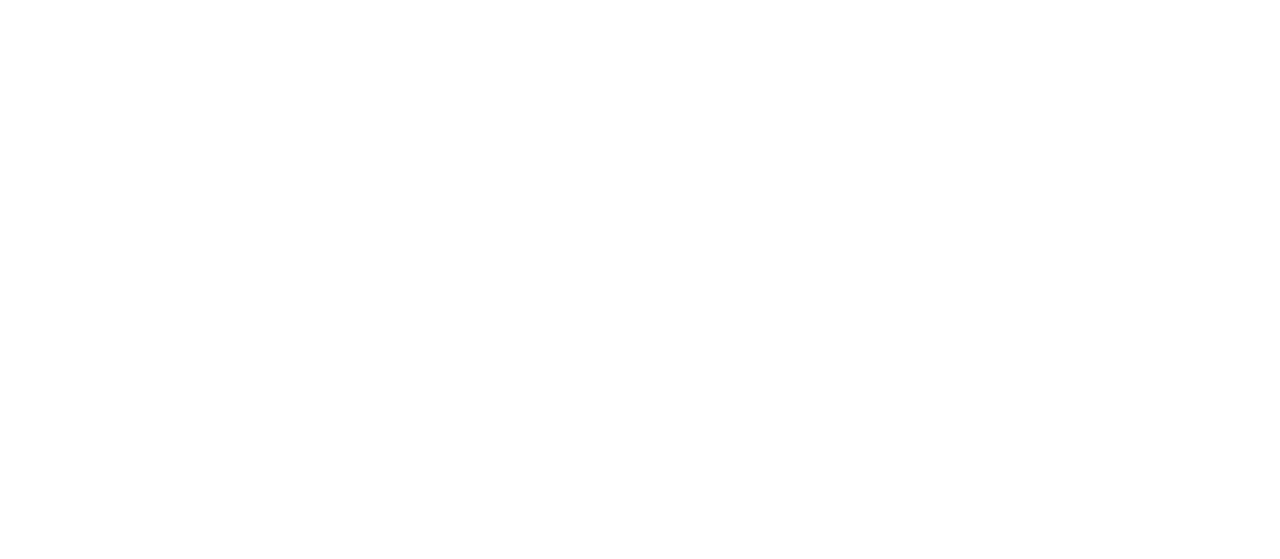 scroll, scrollTop: 0, scrollLeft: 0, axis: both 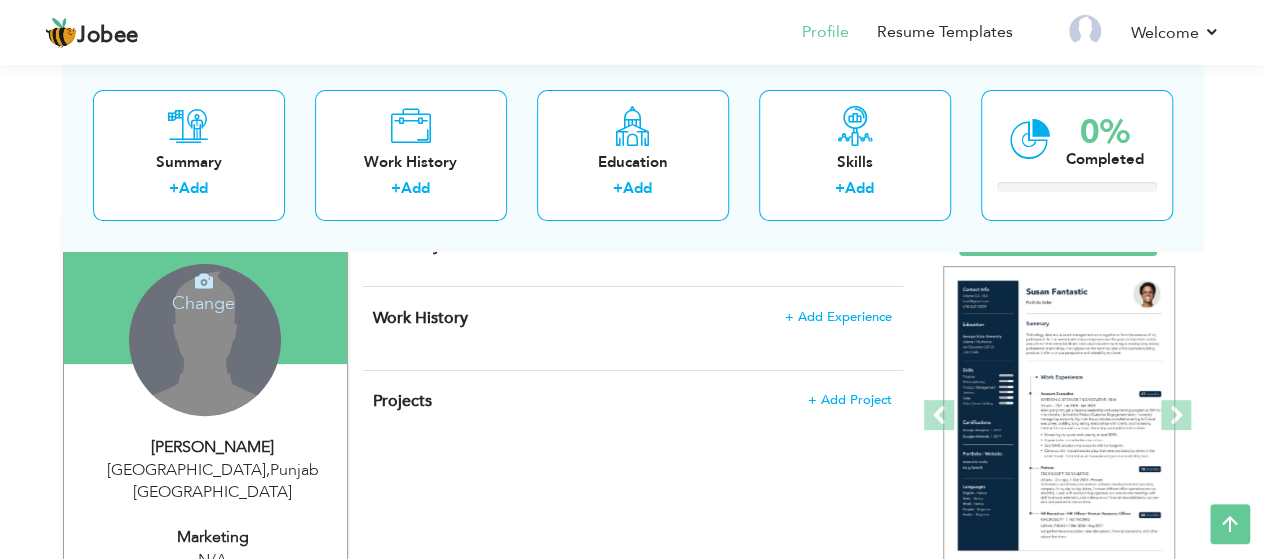 click on "Change
Remove" at bounding box center [205, 340] 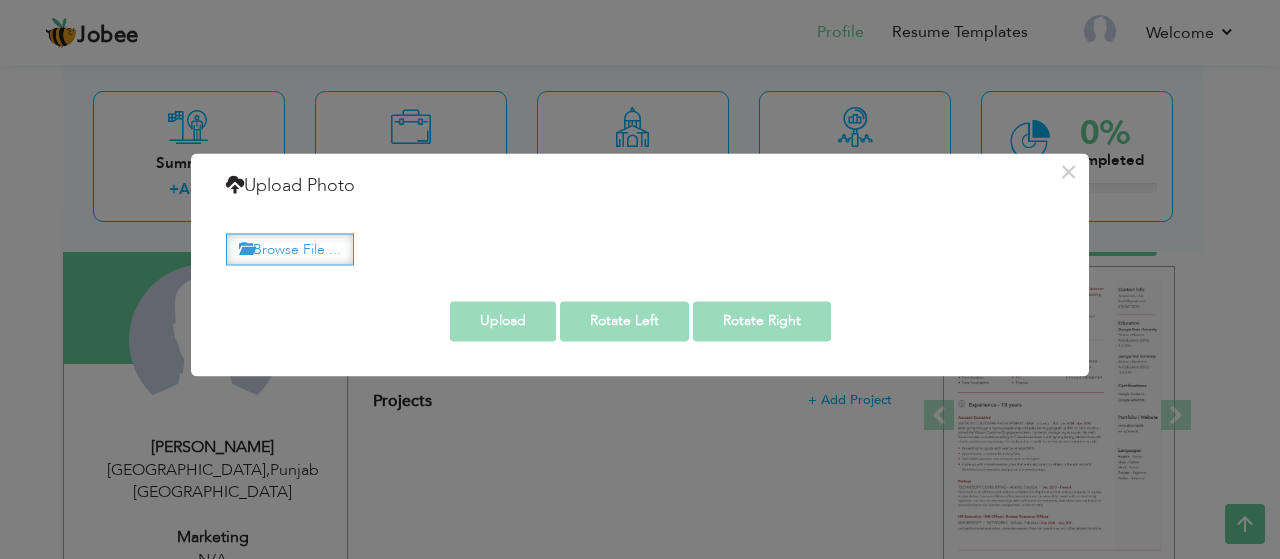 click on "Browse File ..." at bounding box center (290, 249) 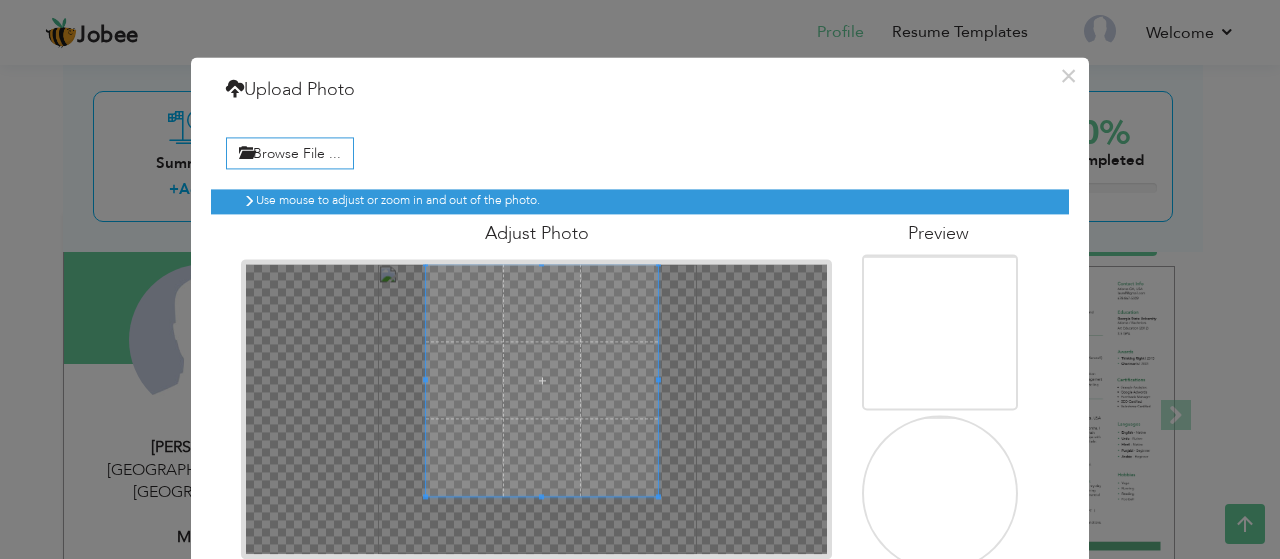click at bounding box center [542, 380] 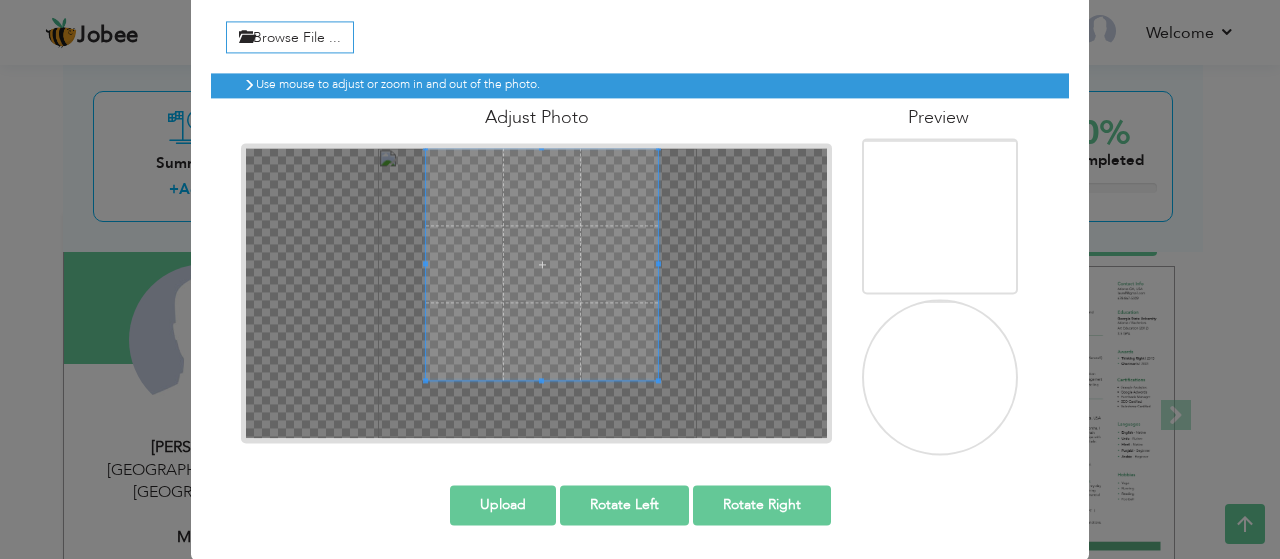 click on "Upload" at bounding box center [503, 505] 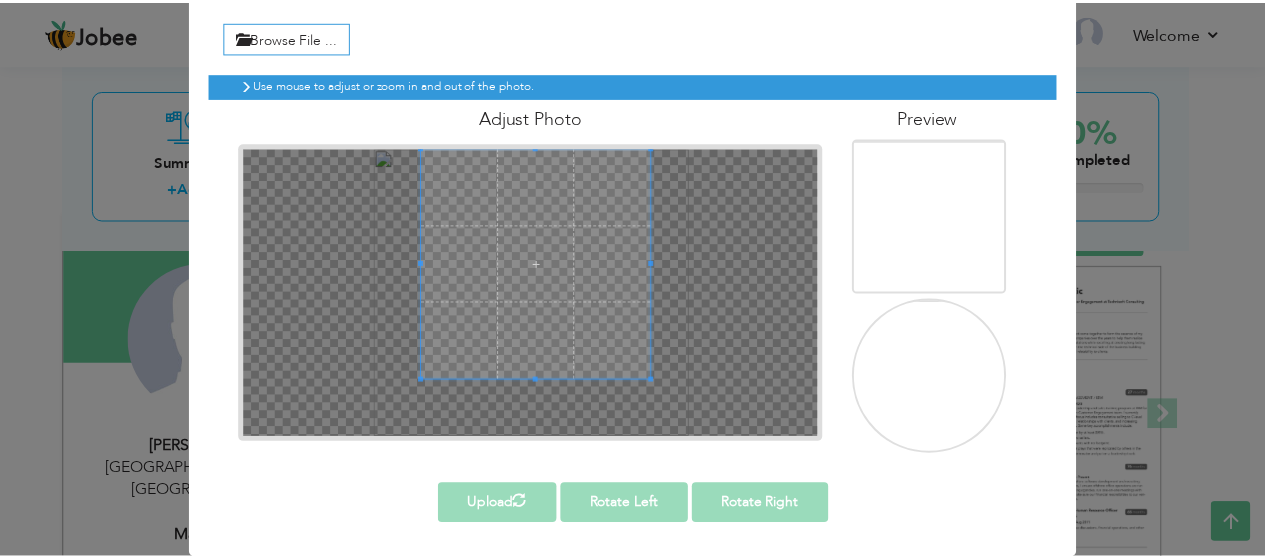 scroll, scrollTop: 0, scrollLeft: 0, axis: both 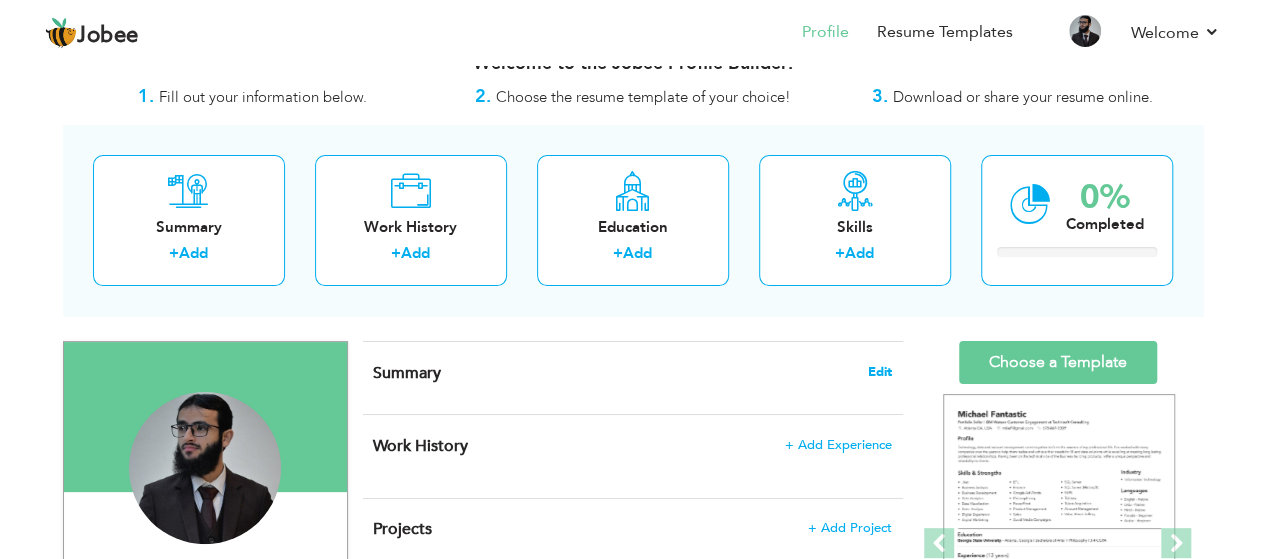click on "Edit" at bounding box center (880, 372) 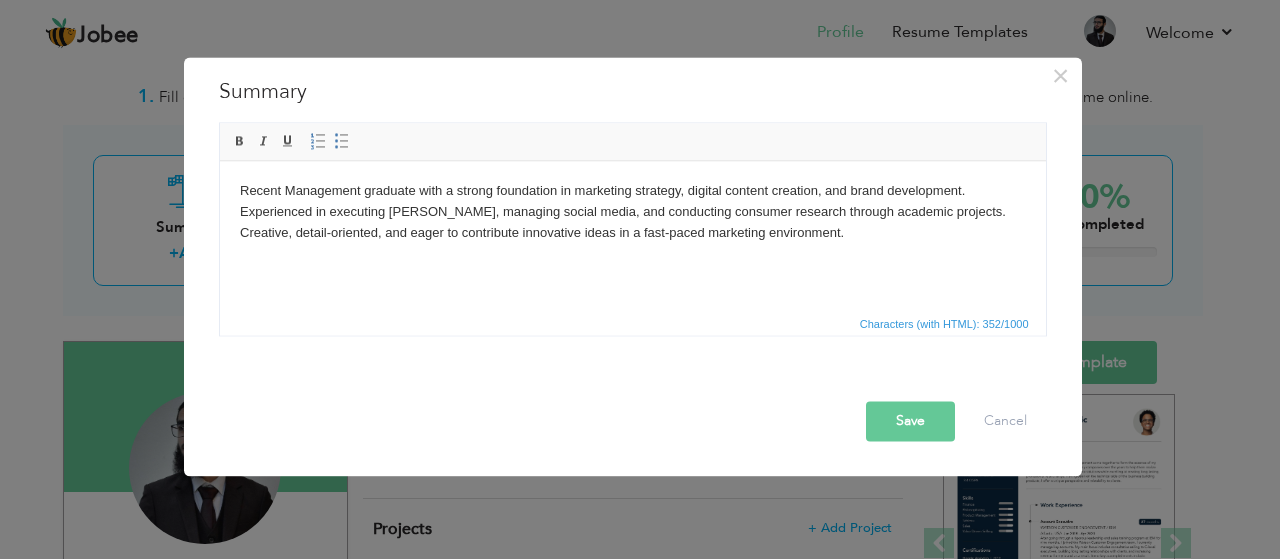 click on "Save" at bounding box center (910, 421) 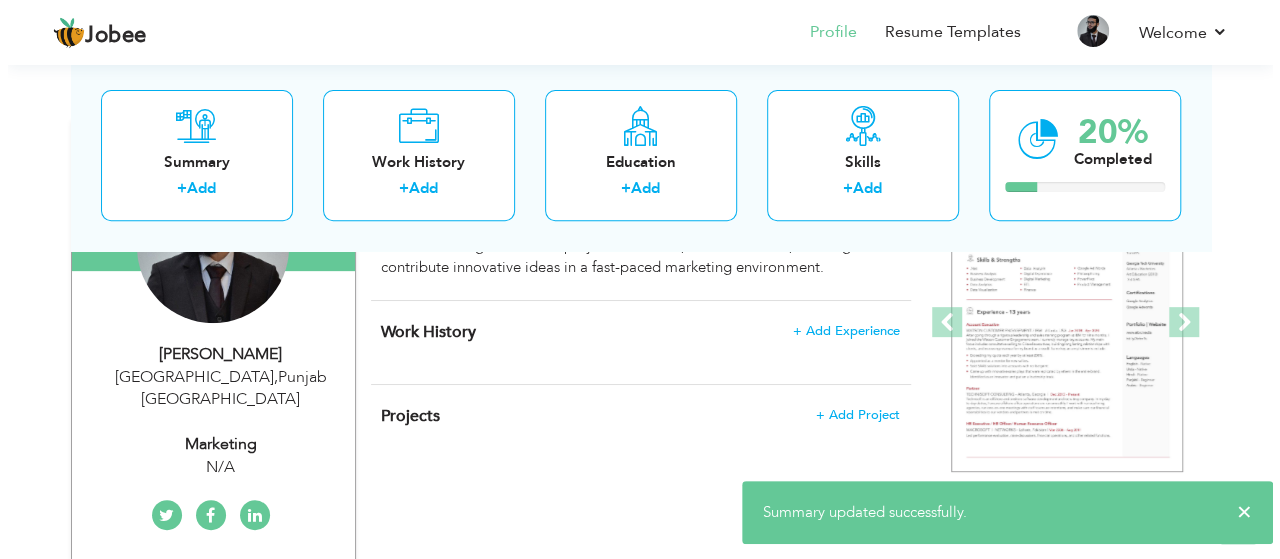 scroll, scrollTop: 256, scrollLeft: 0, axis: vertical 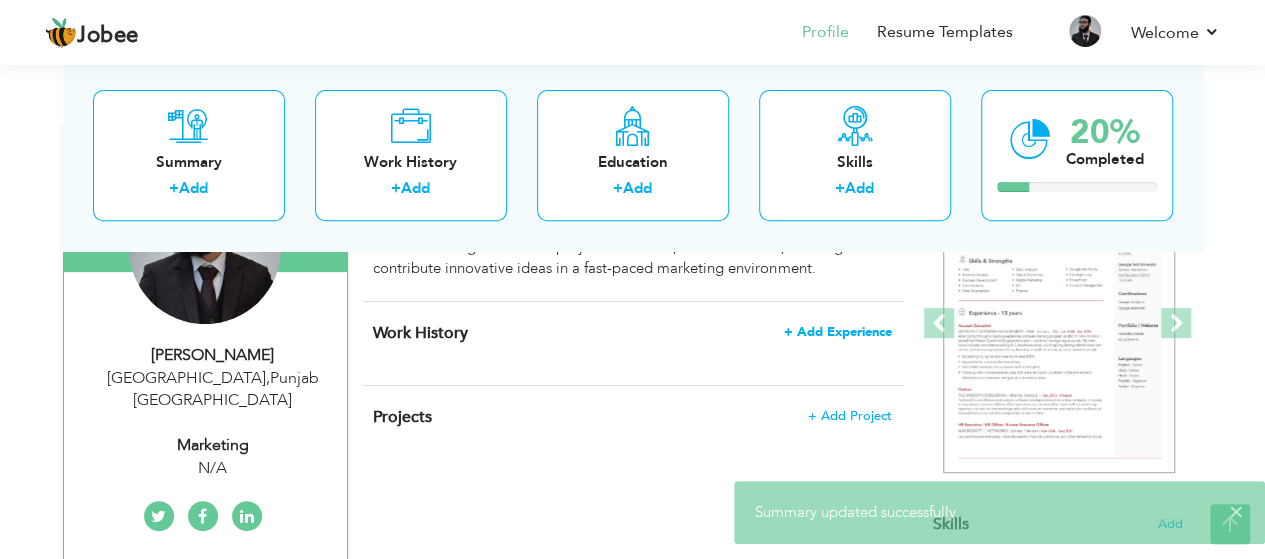 click on "+ Add Experience" at bounding box center [838, 332] 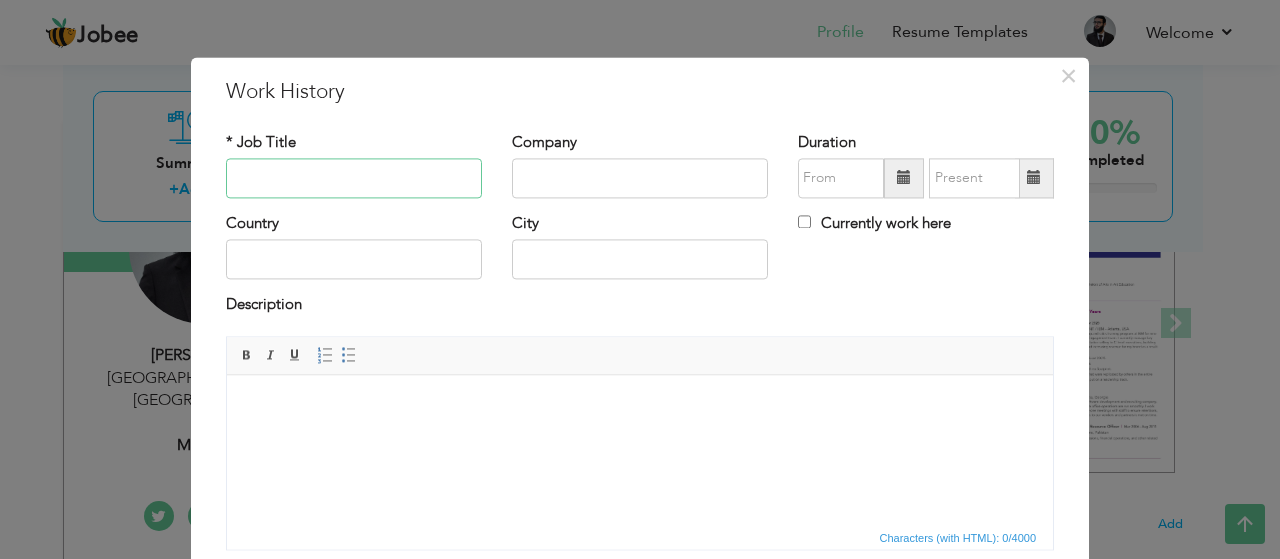 click at bounding box center (354, 178) 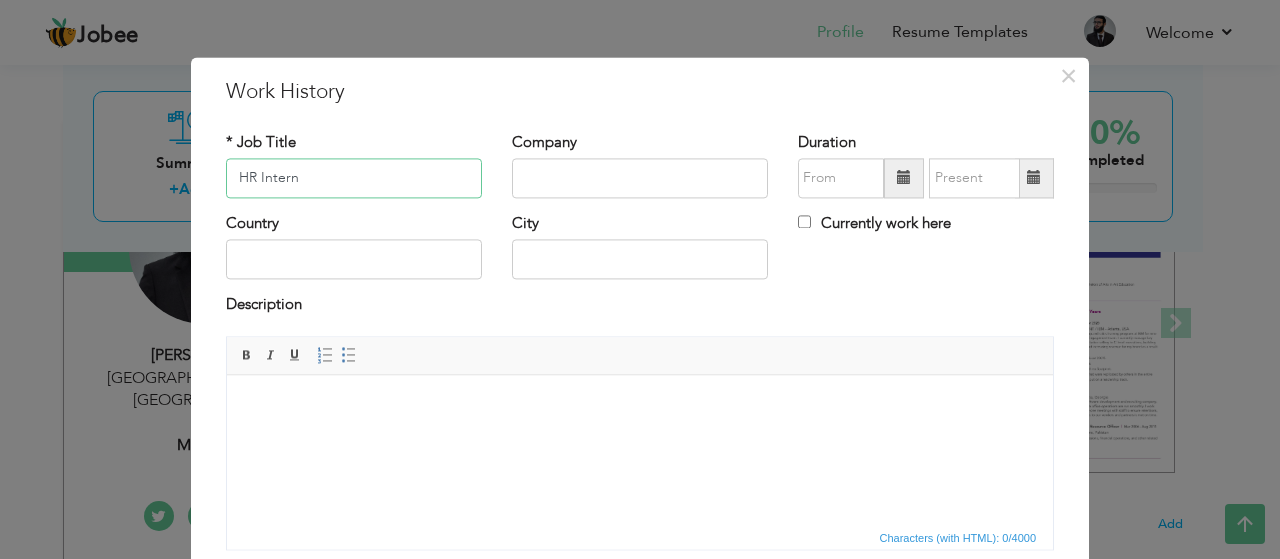type on "HR Intern" 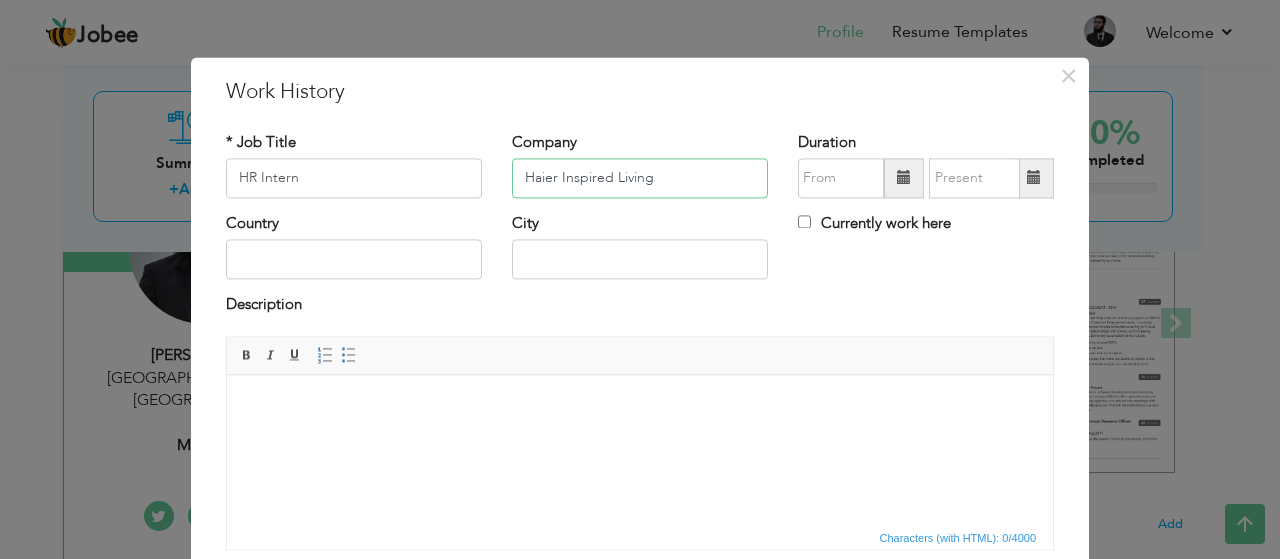 type on "Haier Inspired Living" 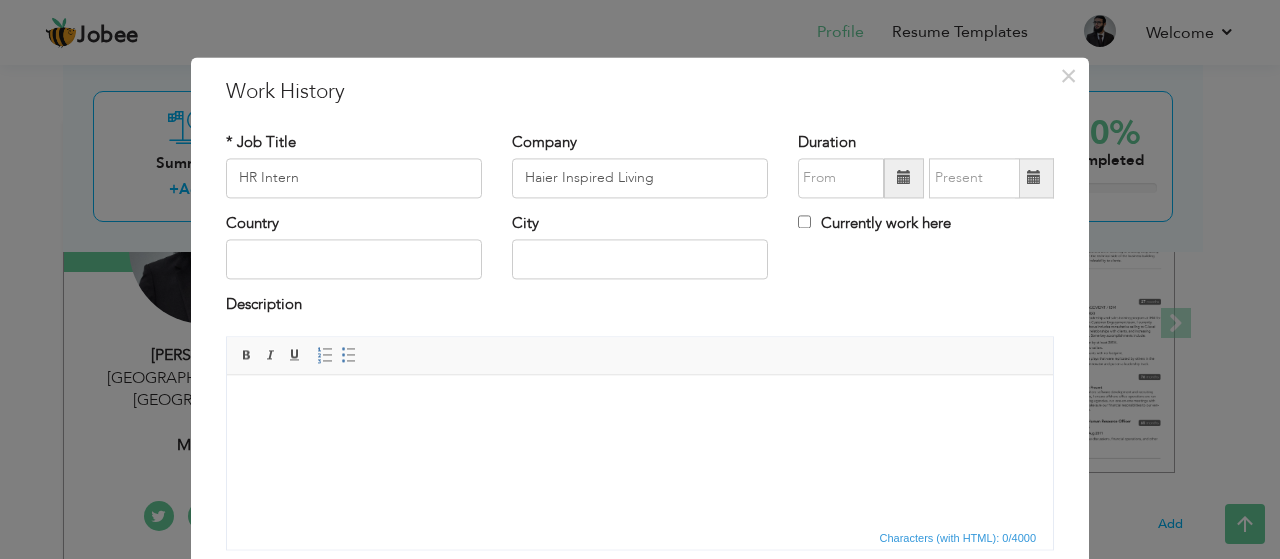 click at bounding box center (904, 178) 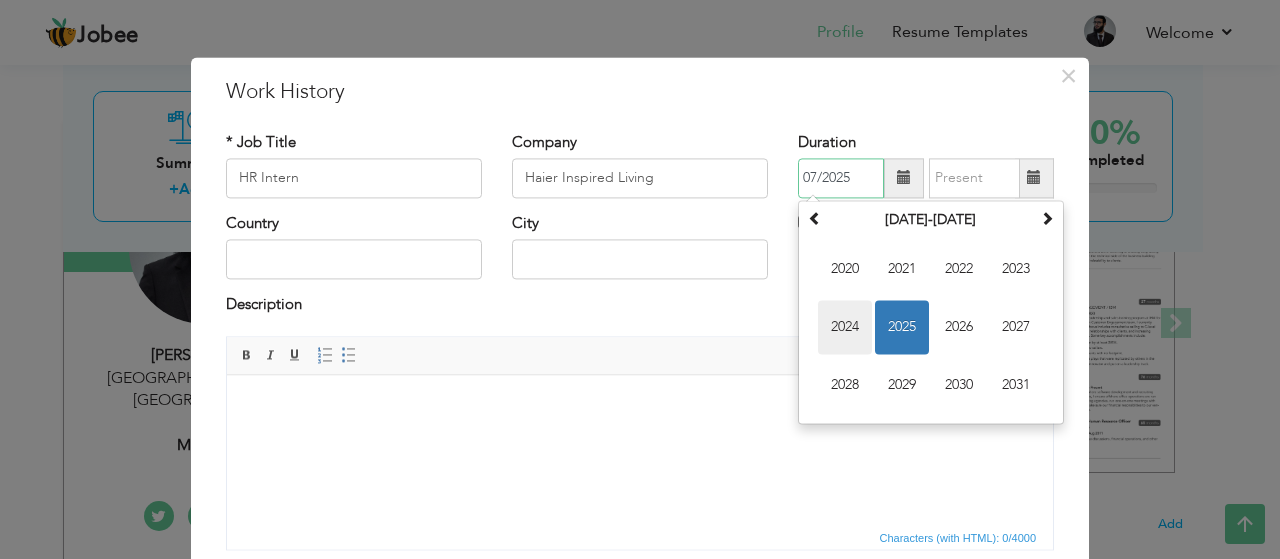 click on "2024" at bounding box center (845, 327) 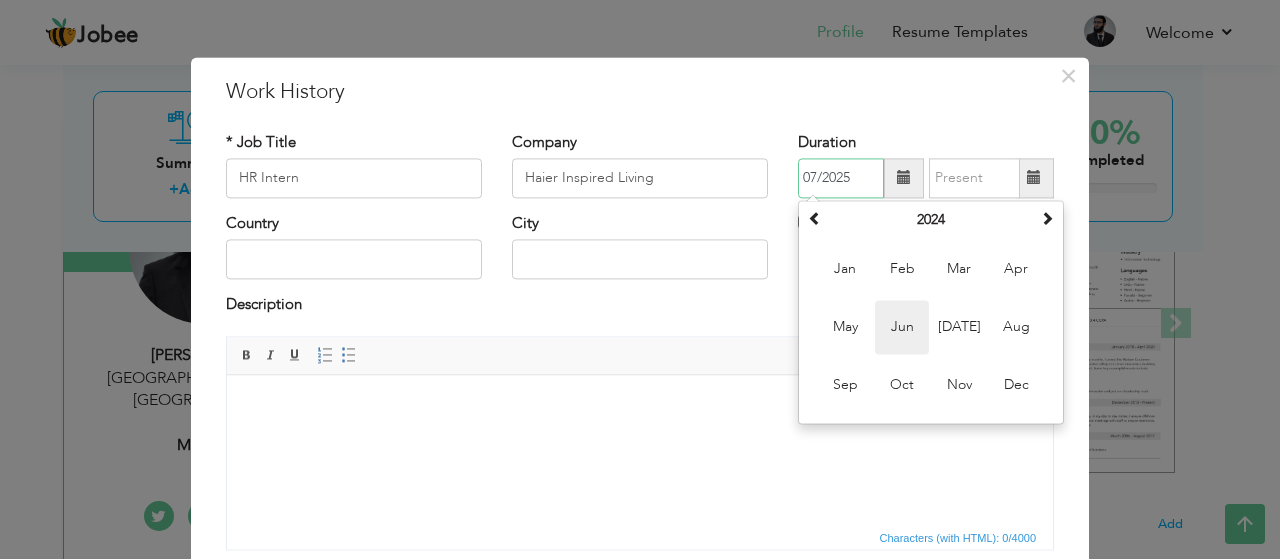 click on "Jun" at bounding box center [902, 327] 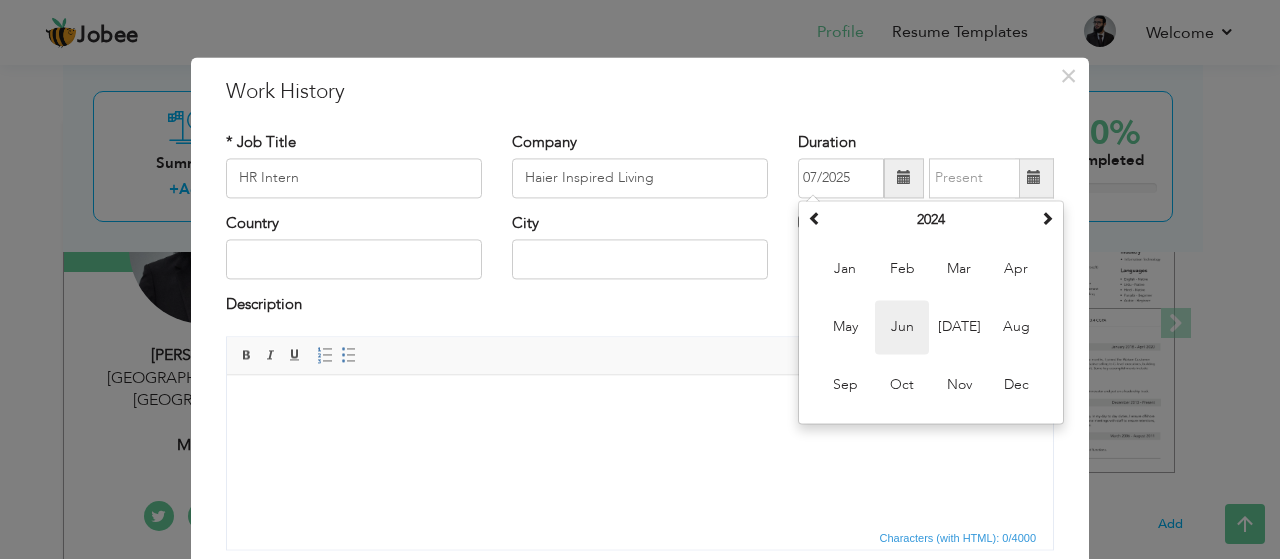 type on "06/2024" 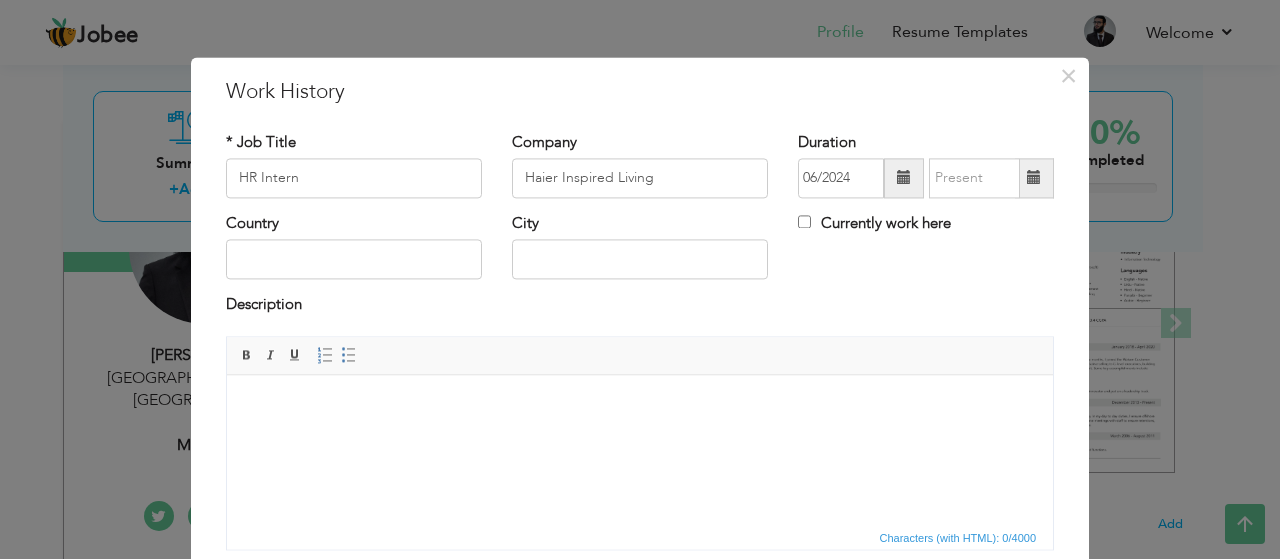 click at bounding box center (1034, 178) 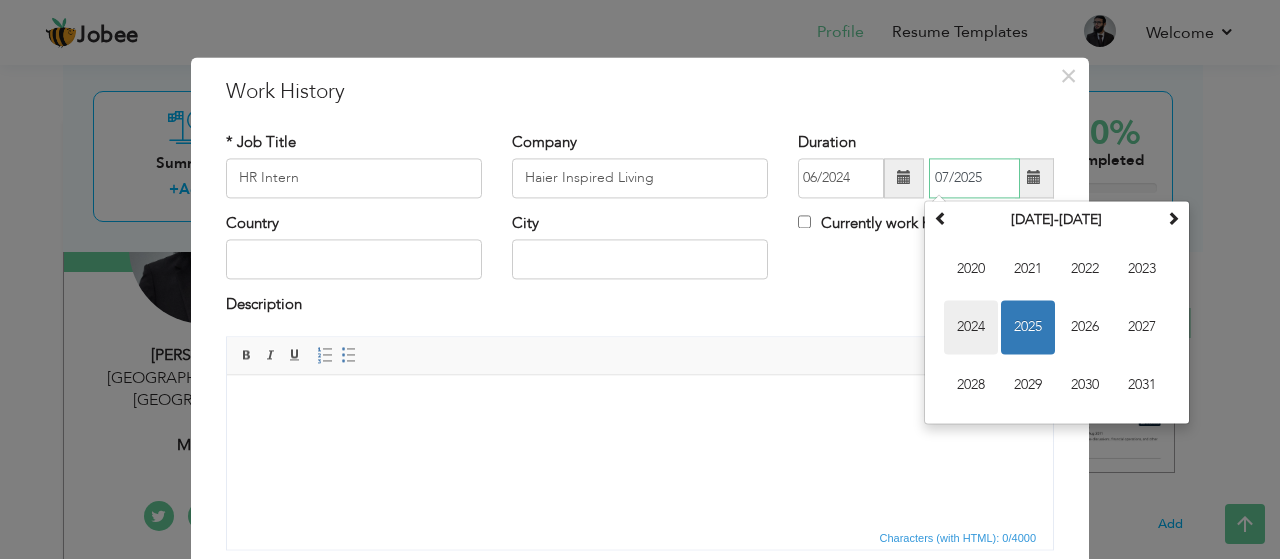 click on "2024" at bounding box center [971, 327] 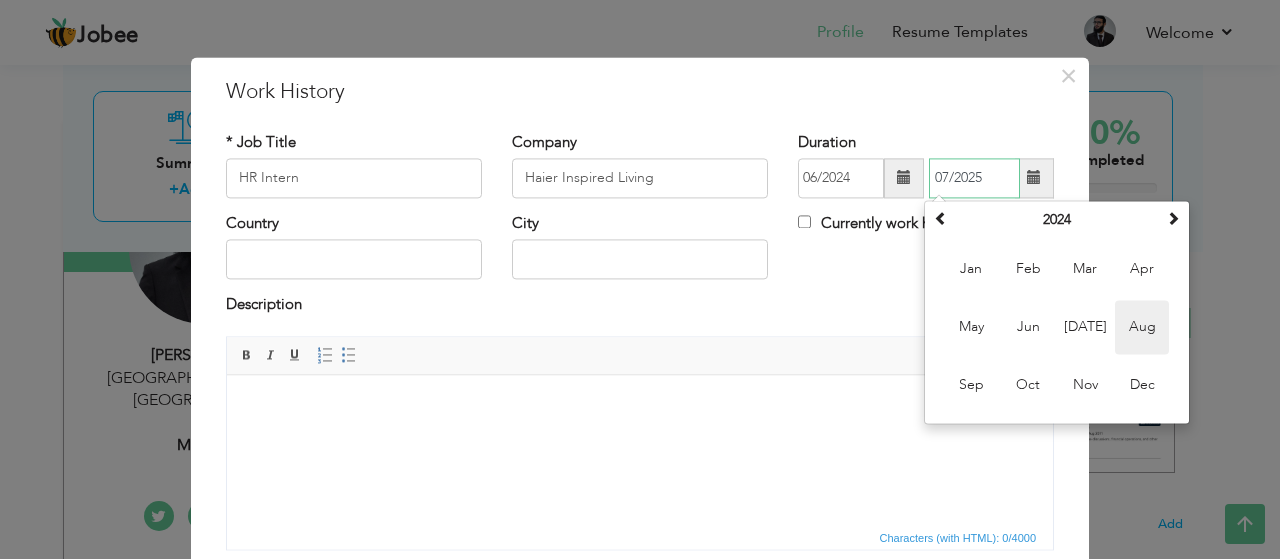 click on "Aug" at bounding box center [1142, 327] 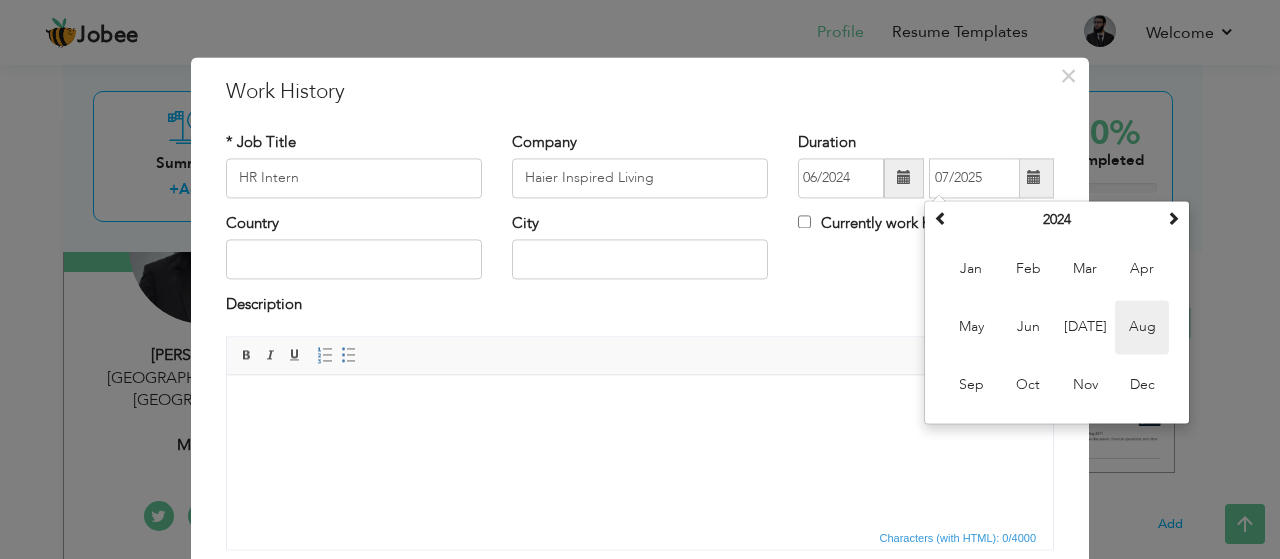 type on "08/2024" 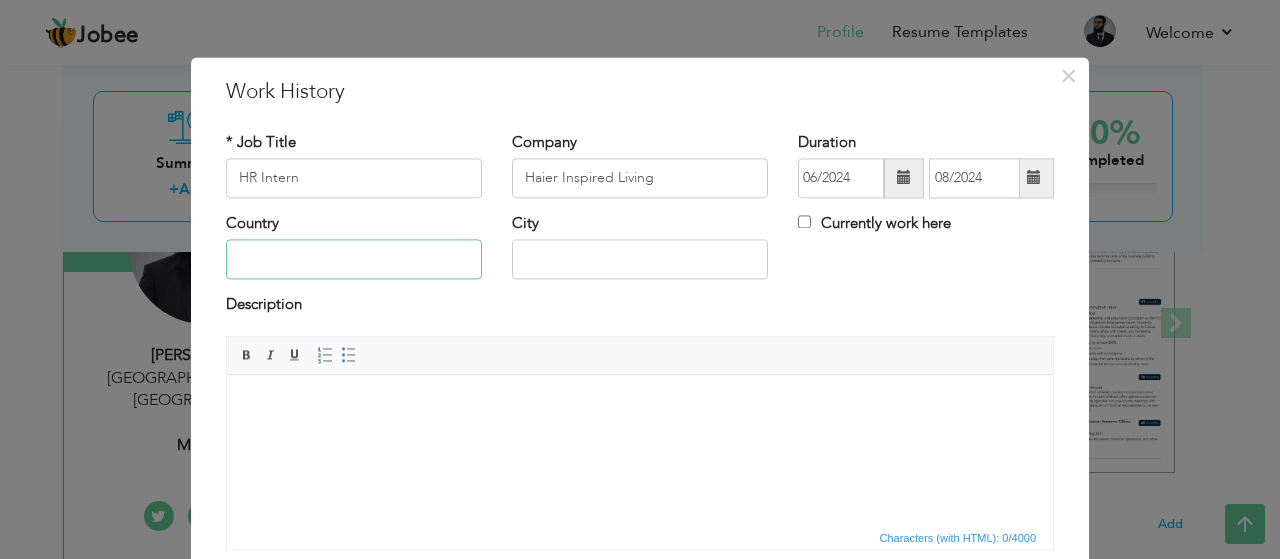 click at bounding box center (354, 260) 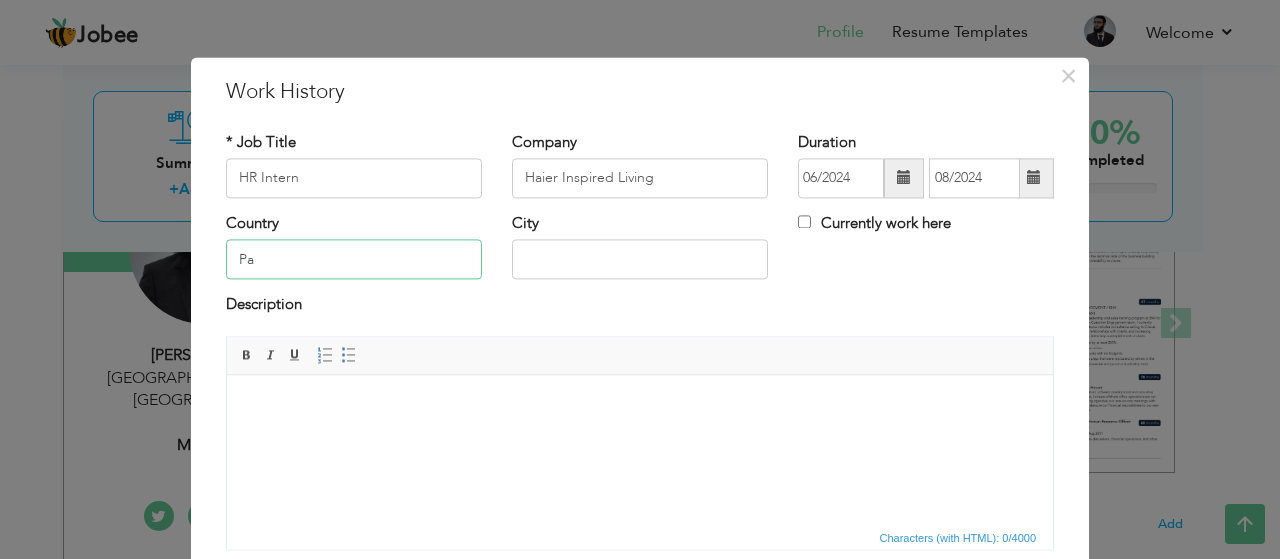 type on "[GEOGRAPHIC_DATA]" 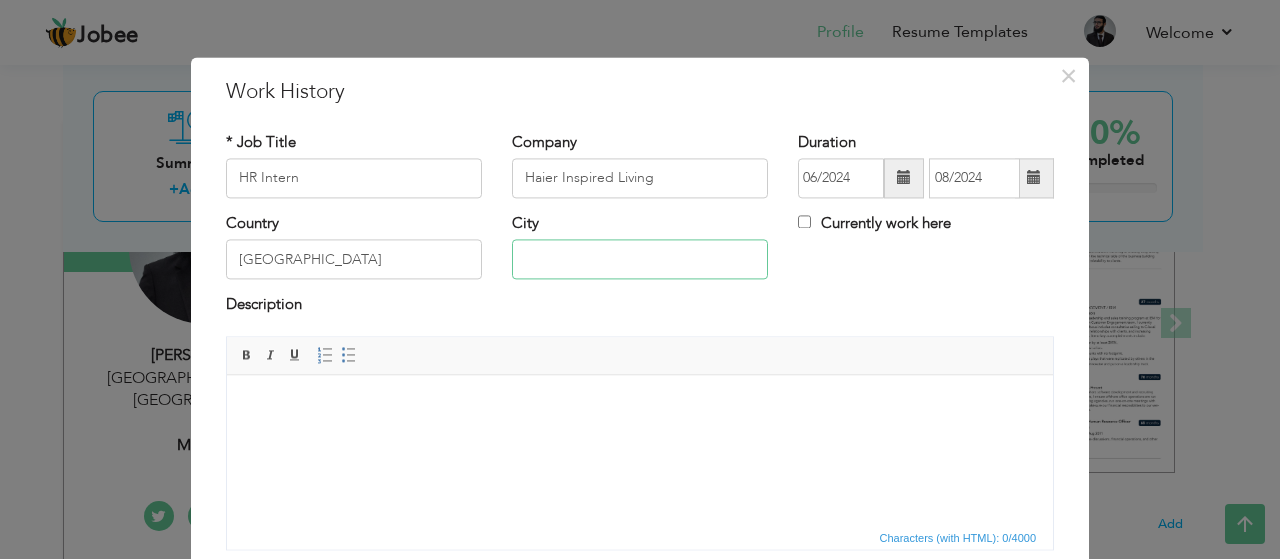 type on "[GEOGRAPHIC_DATA]" 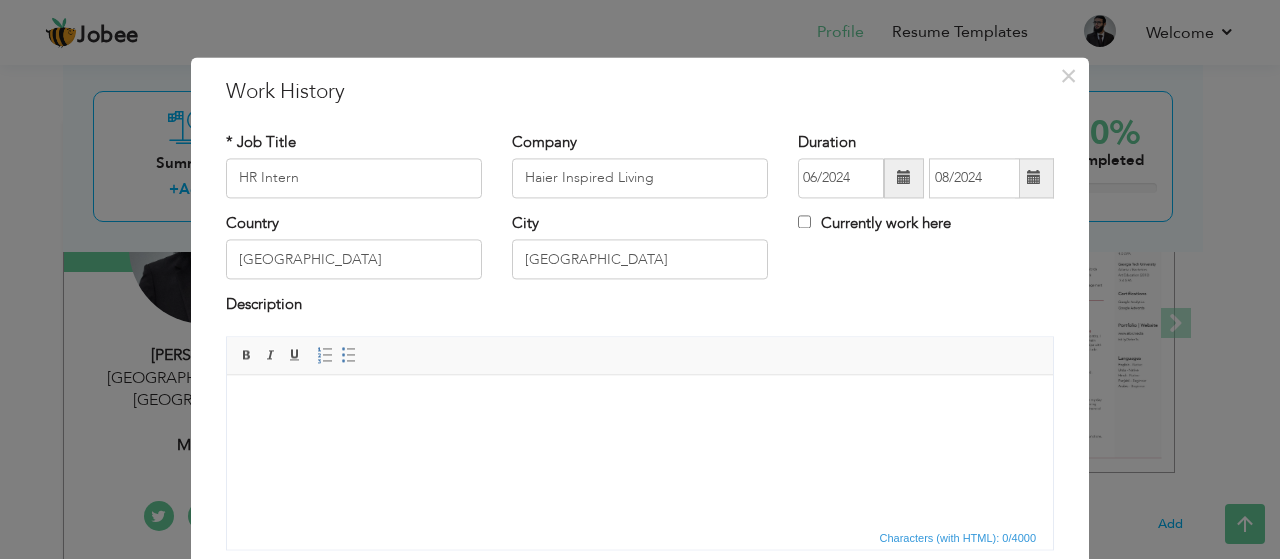 click at bounding box center (640, 405) 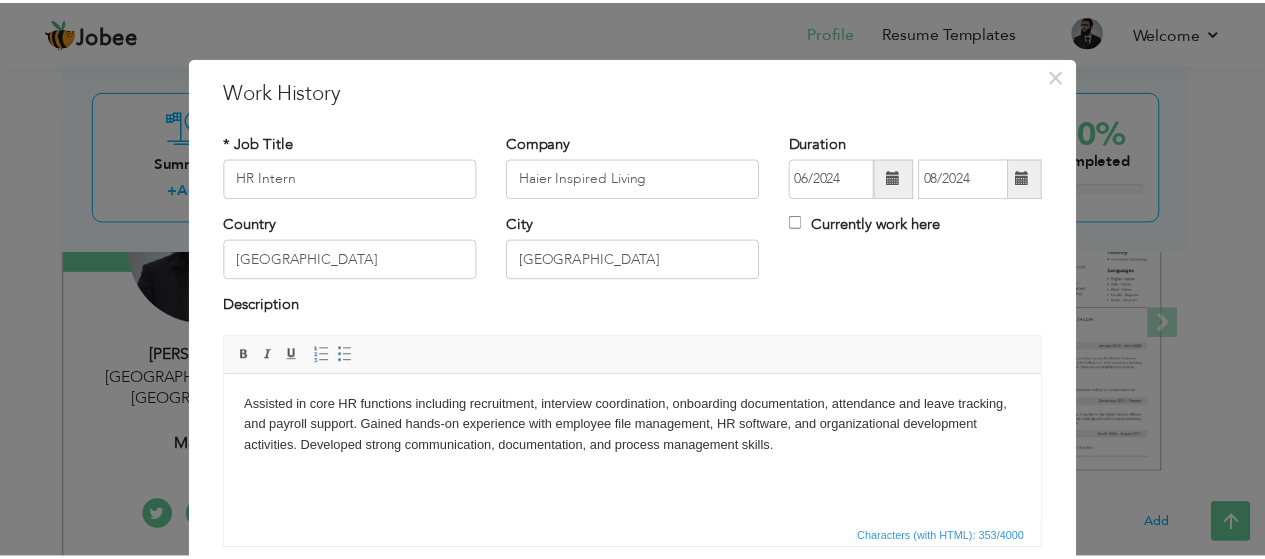 scroll, scrollTop: 151, scrollLeft: 0, axis: vertical 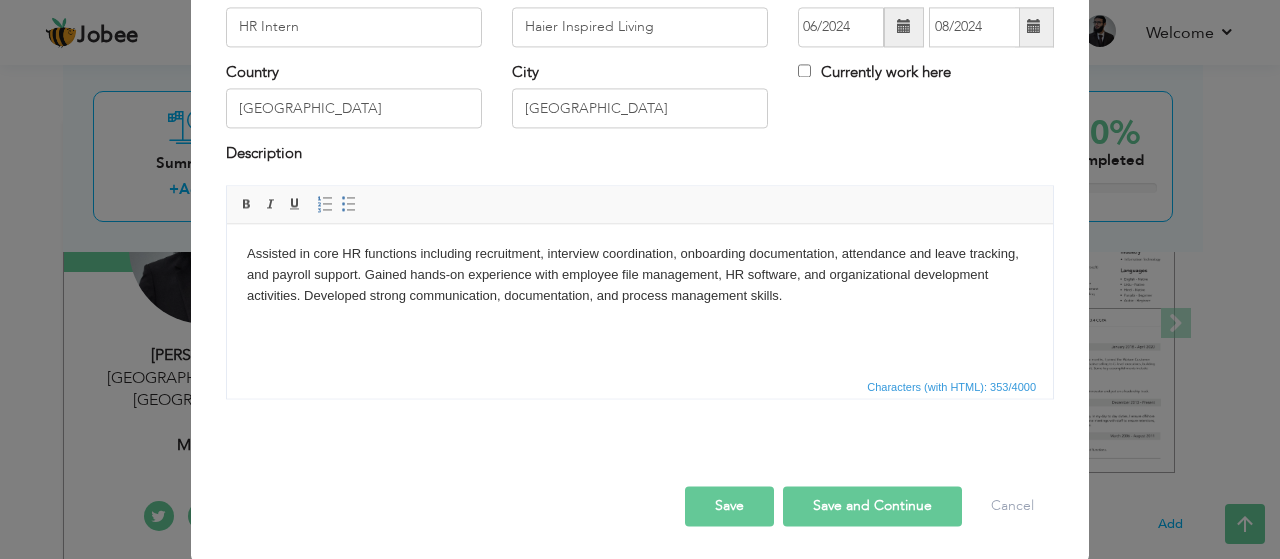 click on "Save" at bounding box center (729, 506) 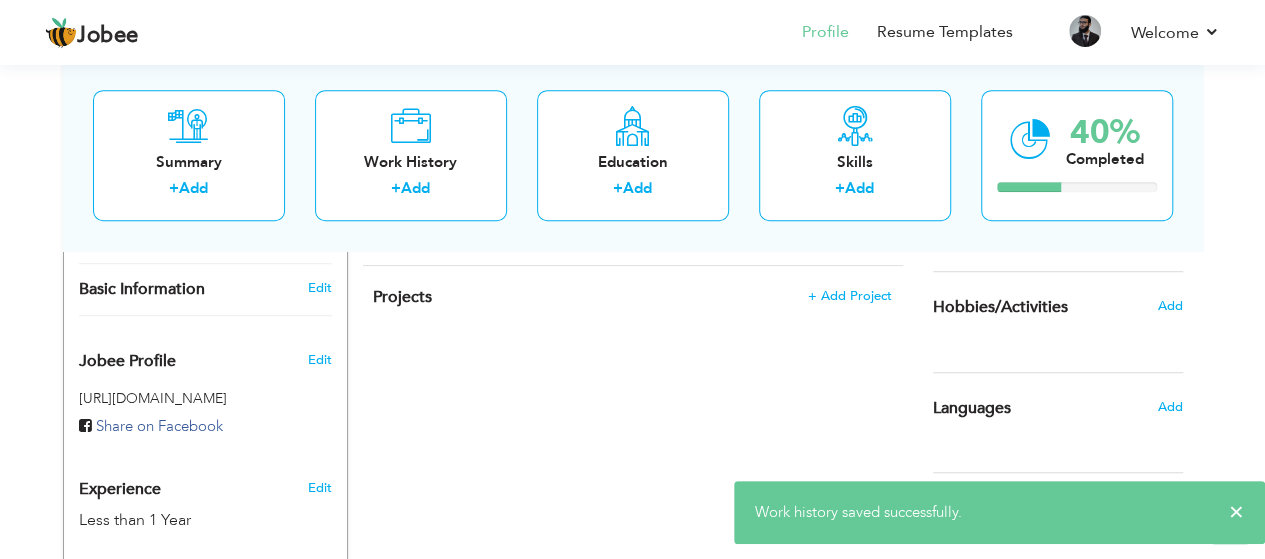 scroll, scrollTop: 565, scrollLeft: 0, axis: vertical 